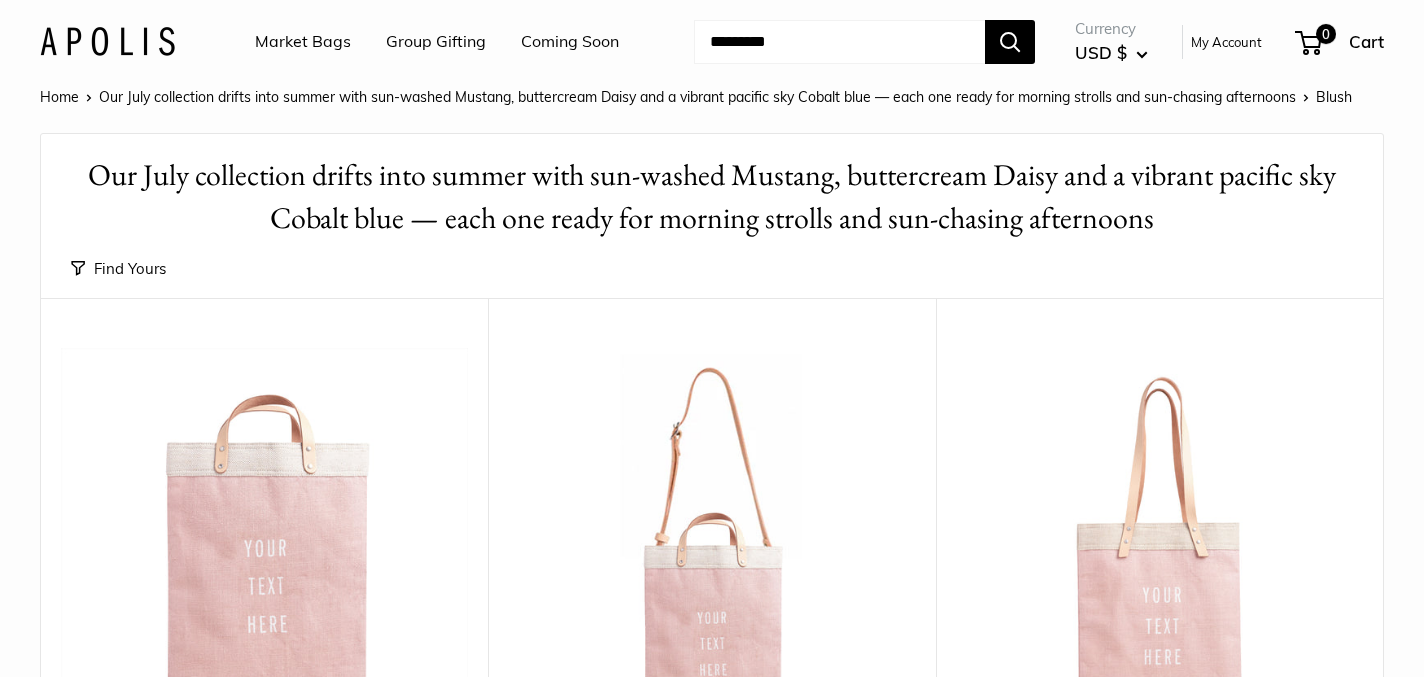 scroll, scrollTop: 0, scrollLeft: 0, axis: both 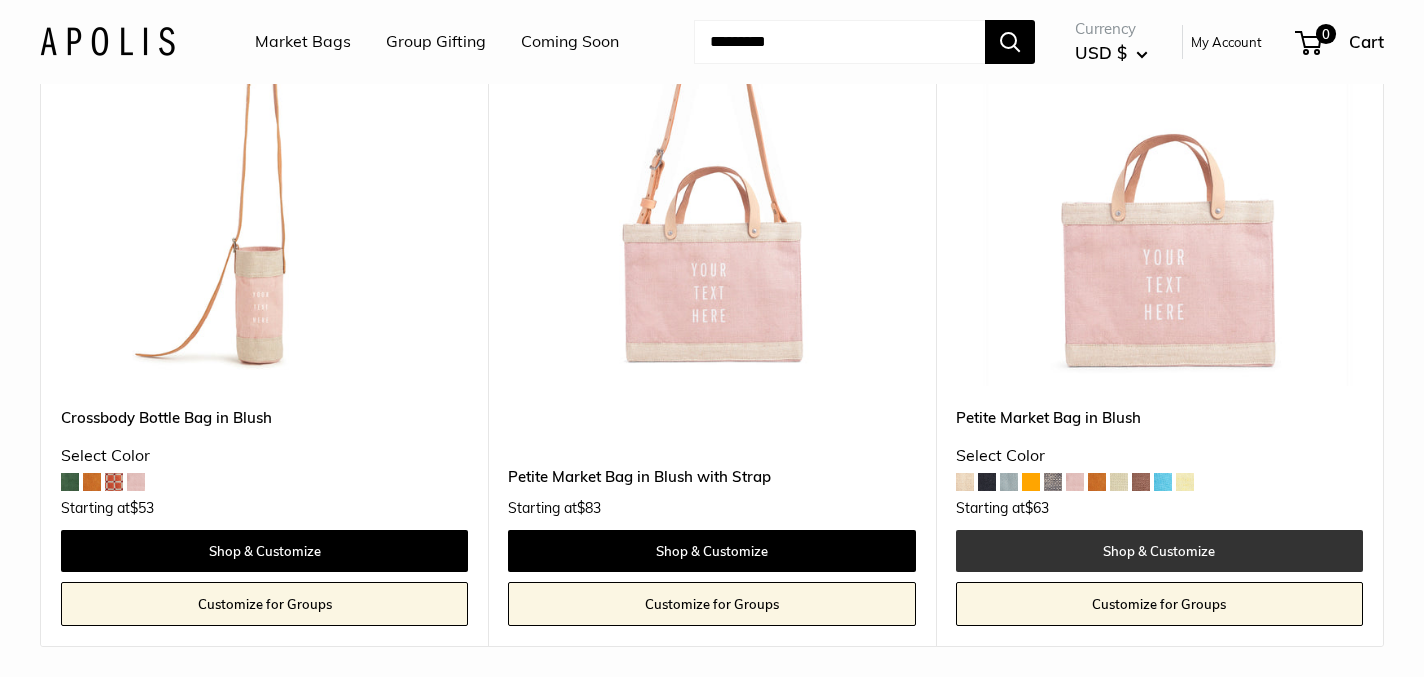 click on "Shop & Customize" at bounding box center [1159, 551] 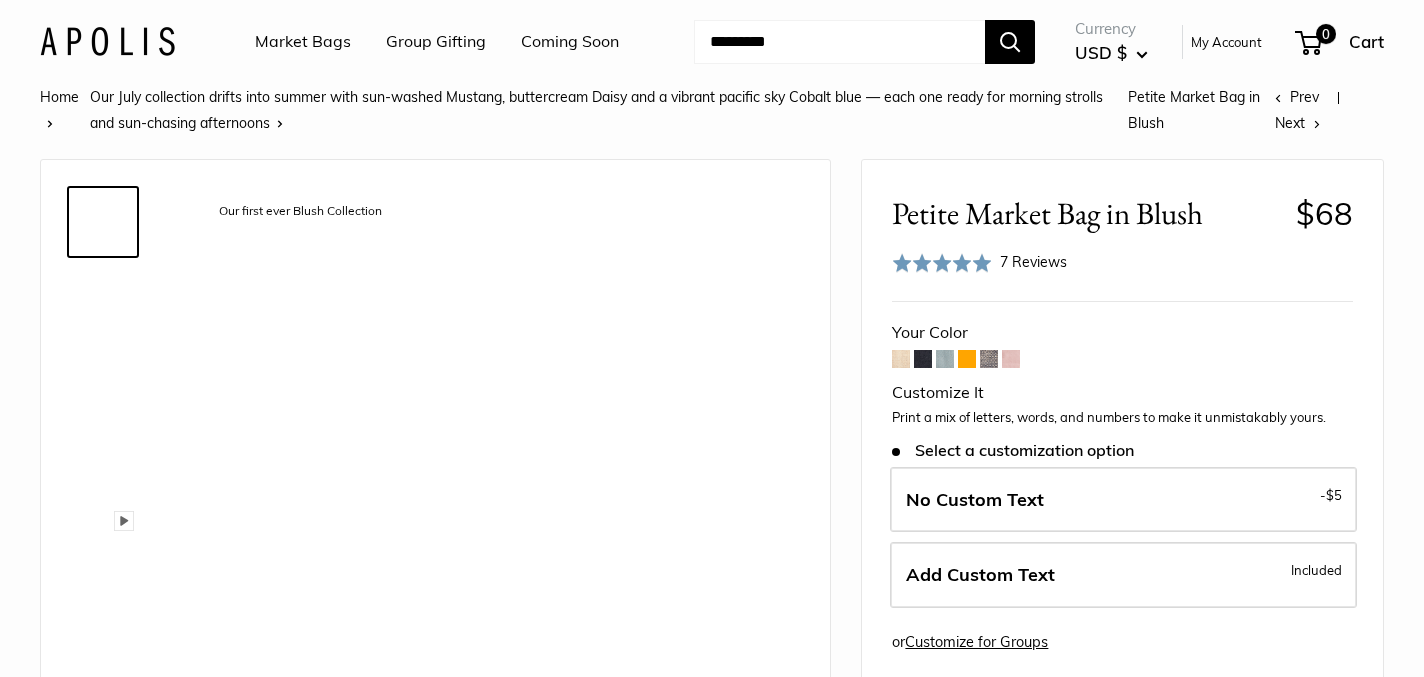 scroll, scrollTop: 0, scrollLeft: 0, axis: both 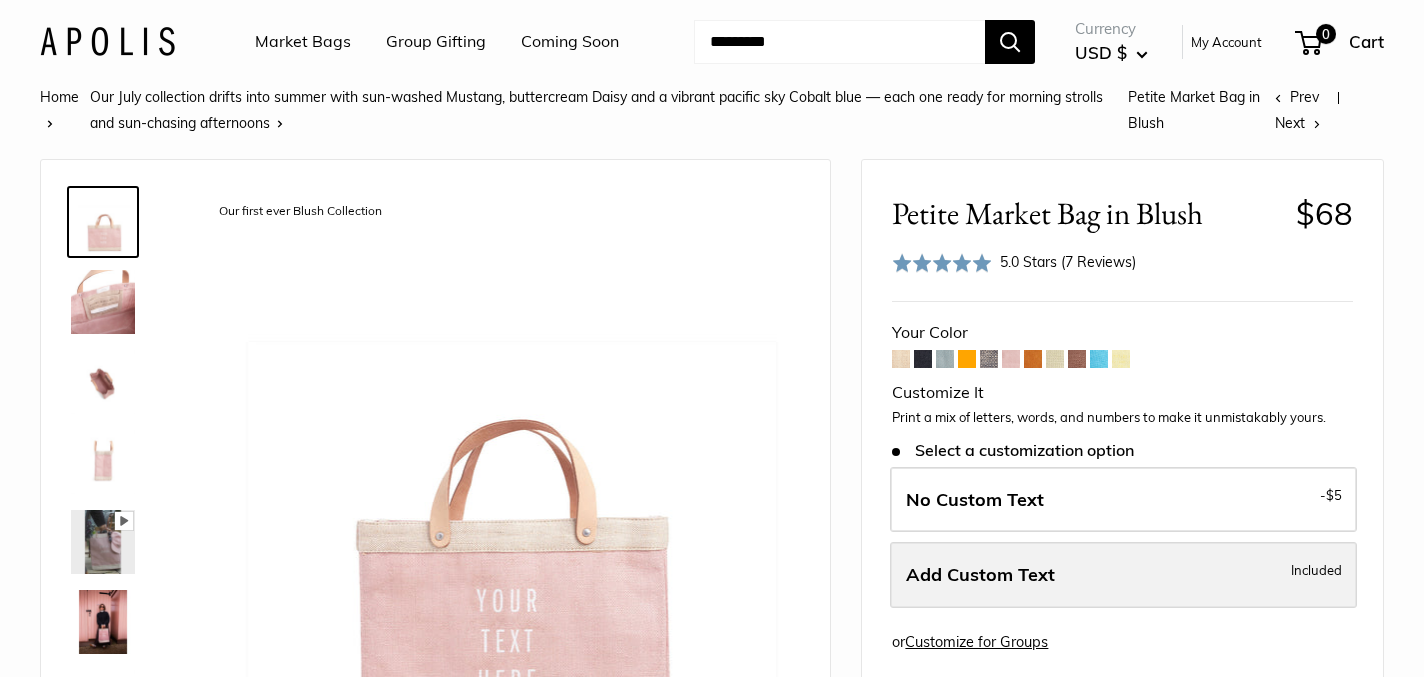 click on "Add Custom Text
Included" at bounding box center [1123, 575] 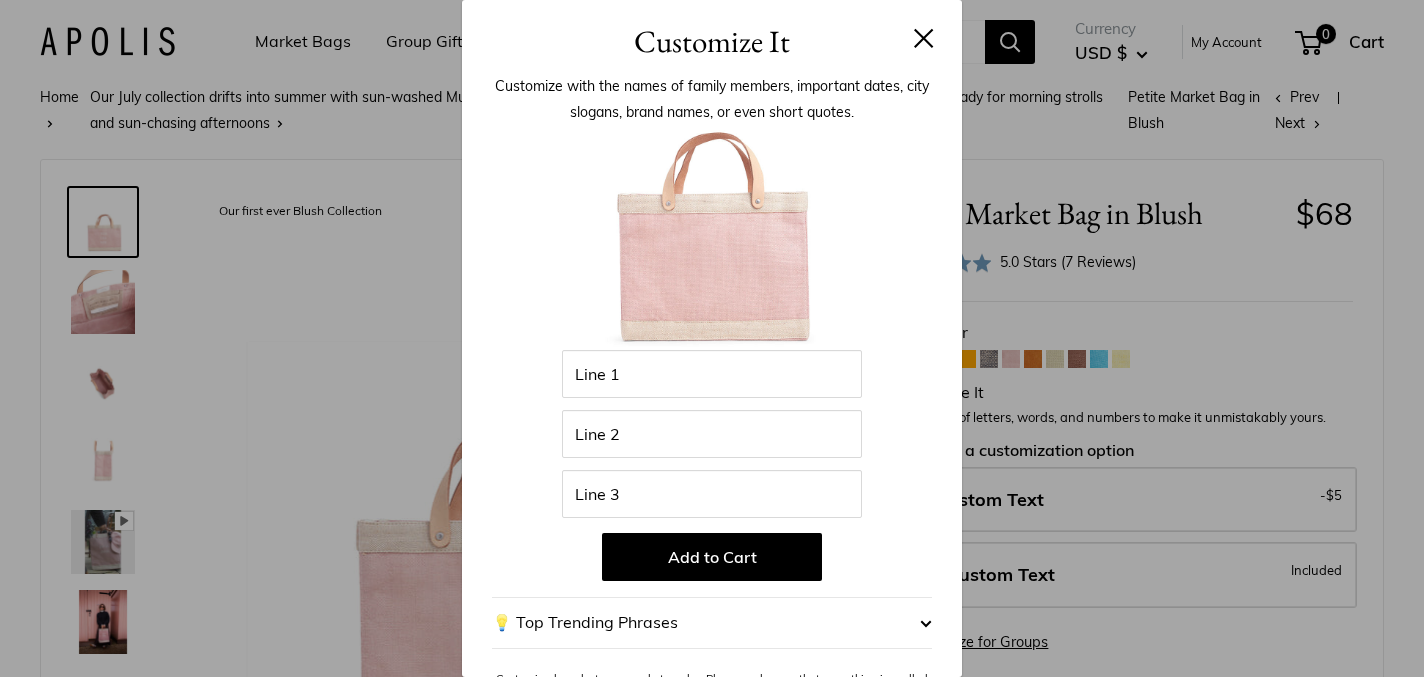 scroll, scrollTop: 41, scrollLeft: 0, axis: vertical 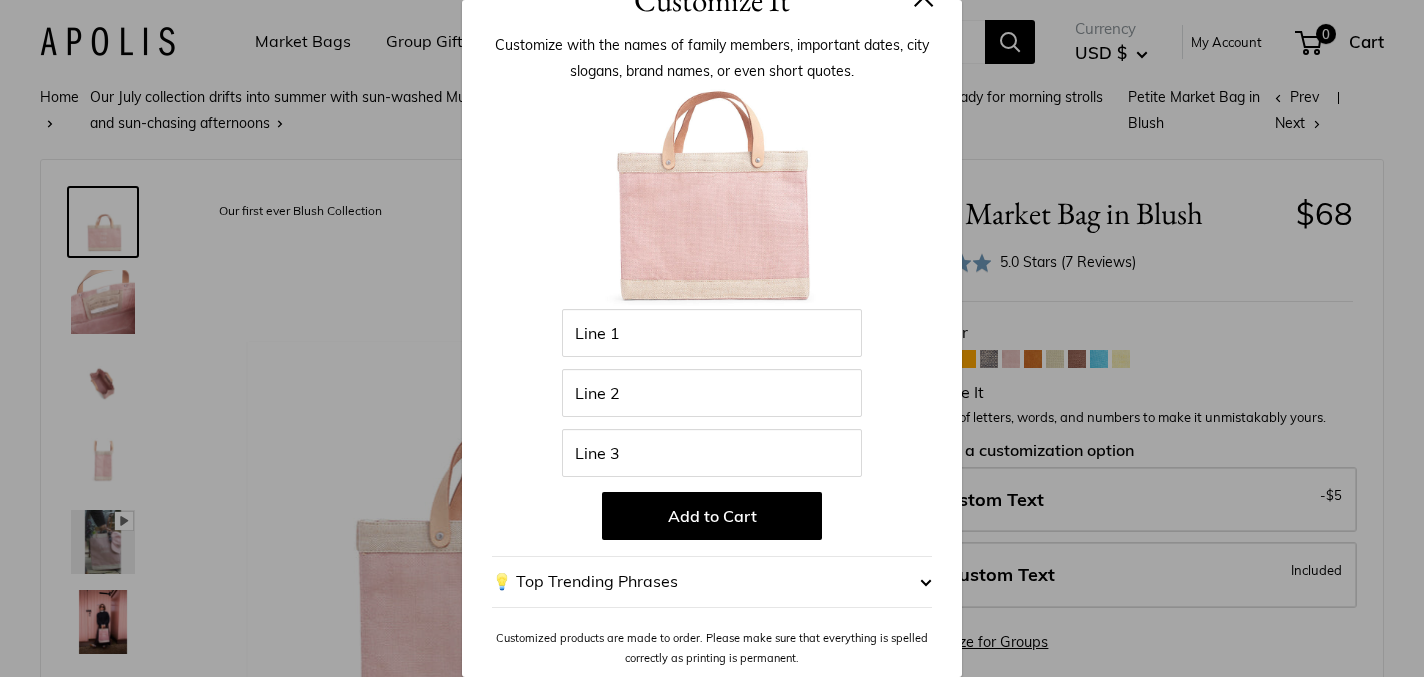 click on "💡 Top Trending Phrases" at bounding box center (712, 582) 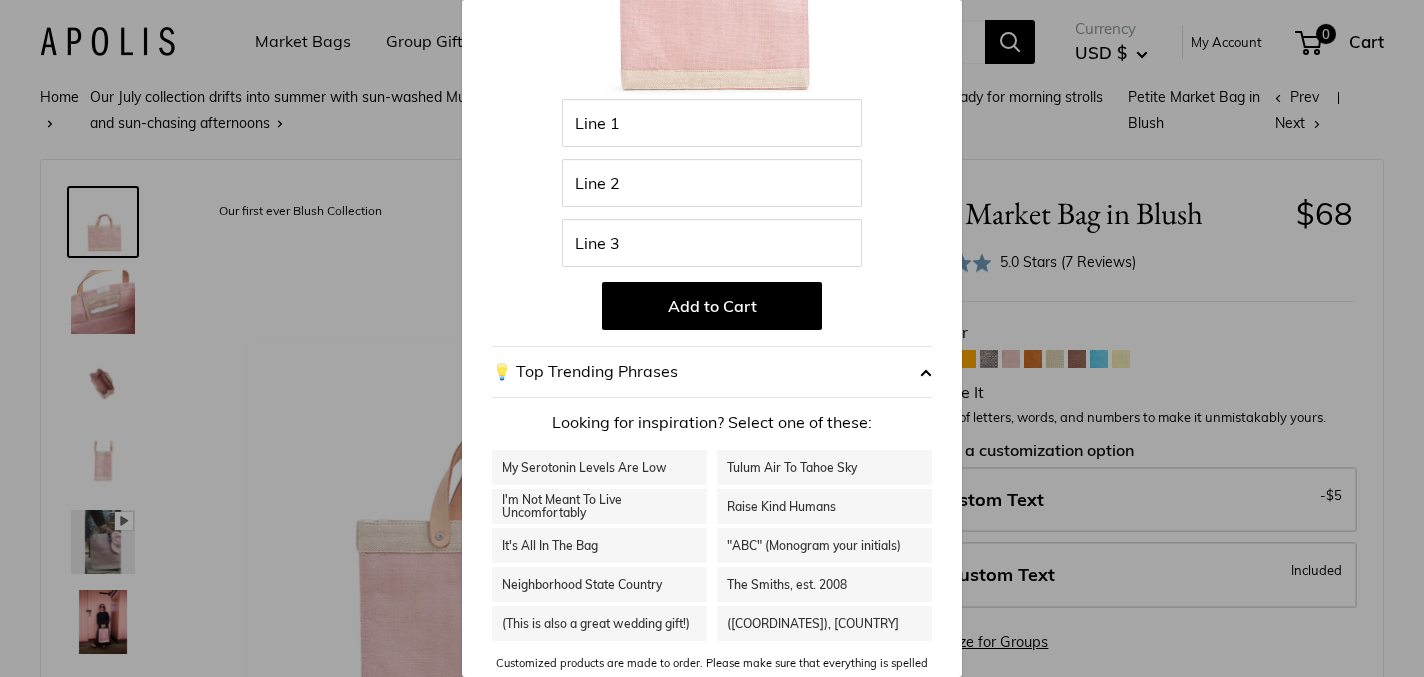scroll, scrollTop: 276, scrollLeft: 0, axis: vertical 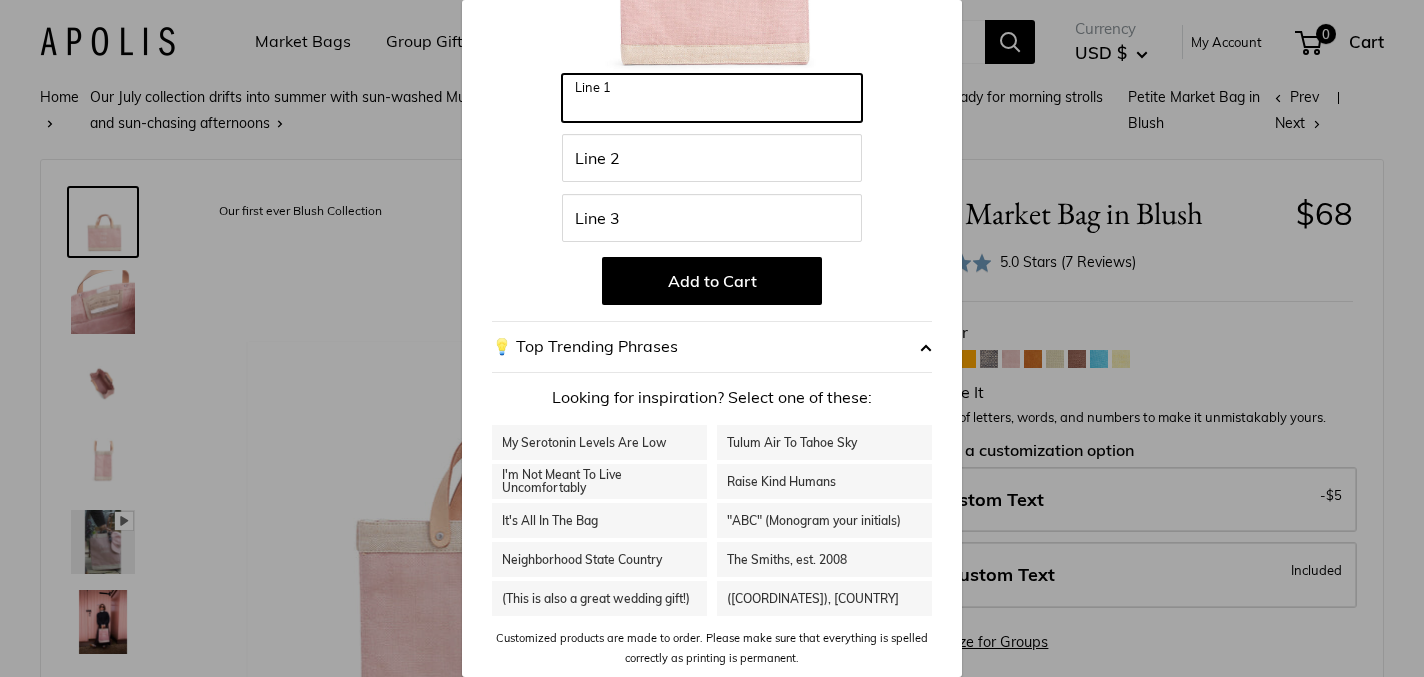 click on "Line 1" at bounding box center [712, 98] 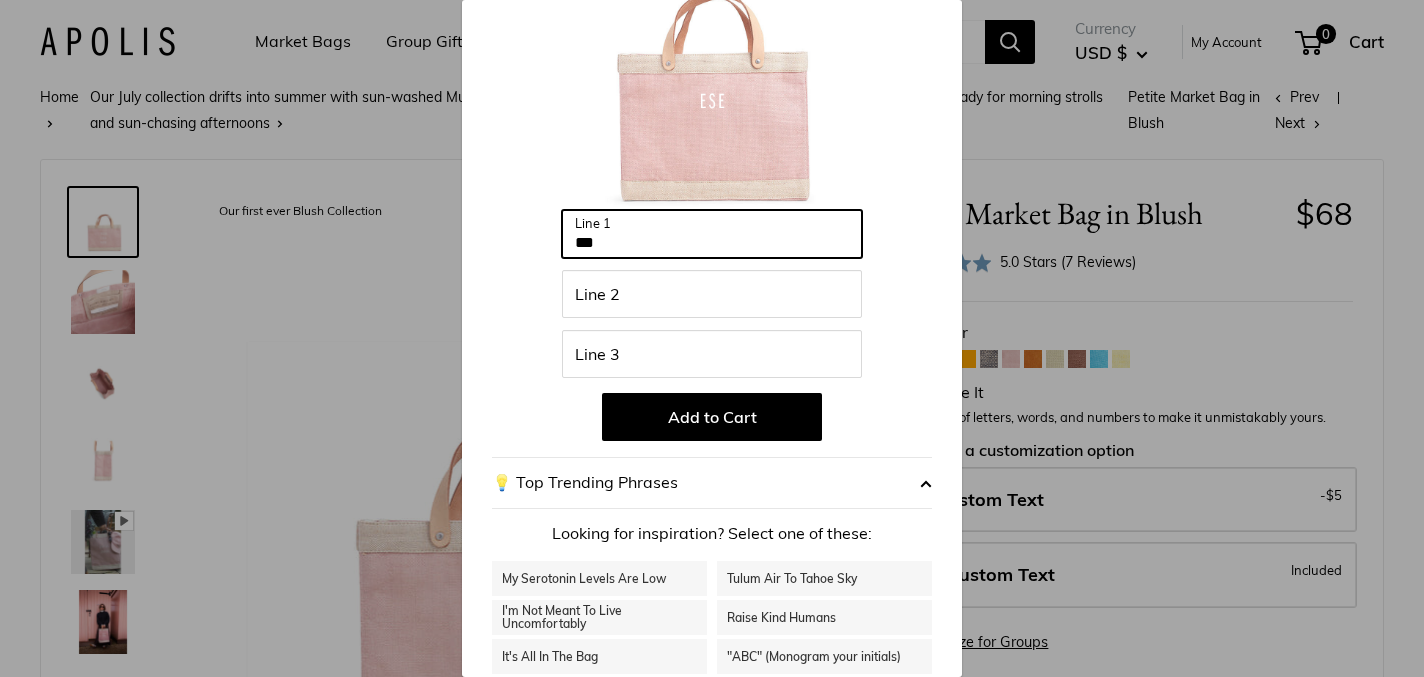 scroll, scrollTop: 135, scrollLeft: 0, axis: vertical 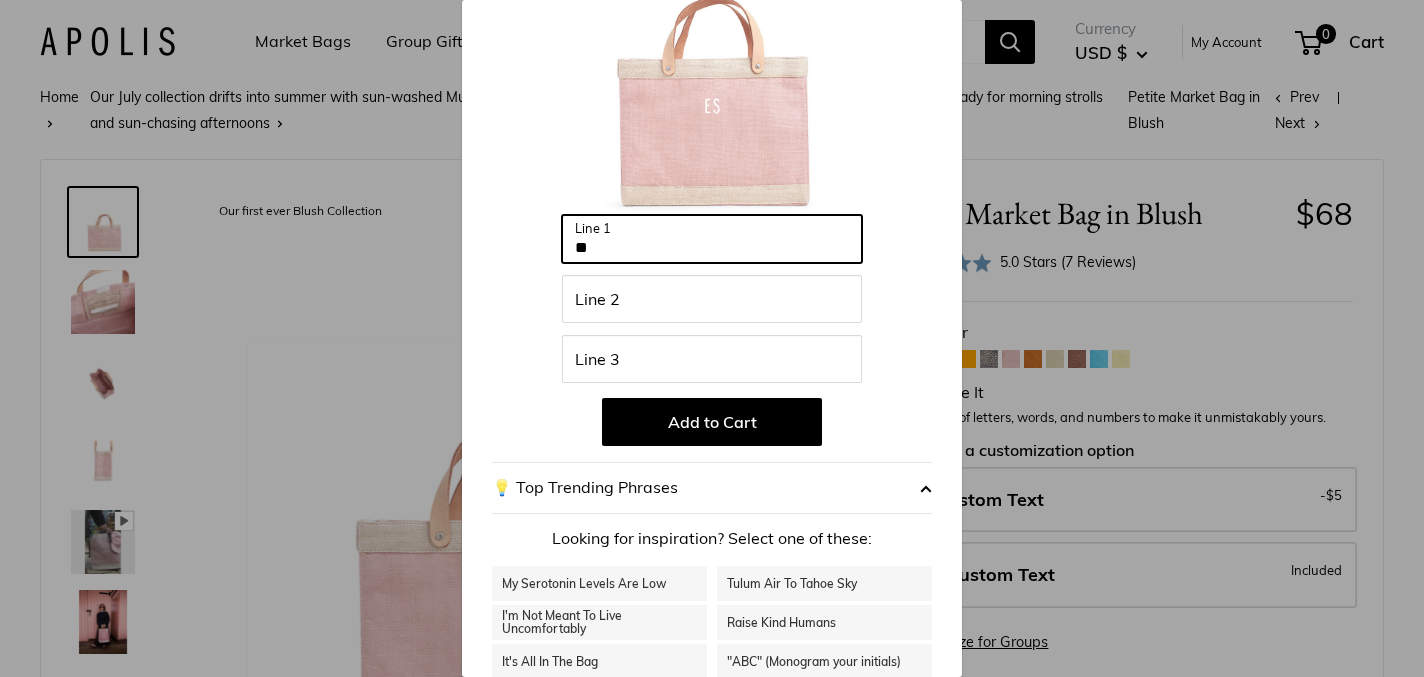 type on "*" 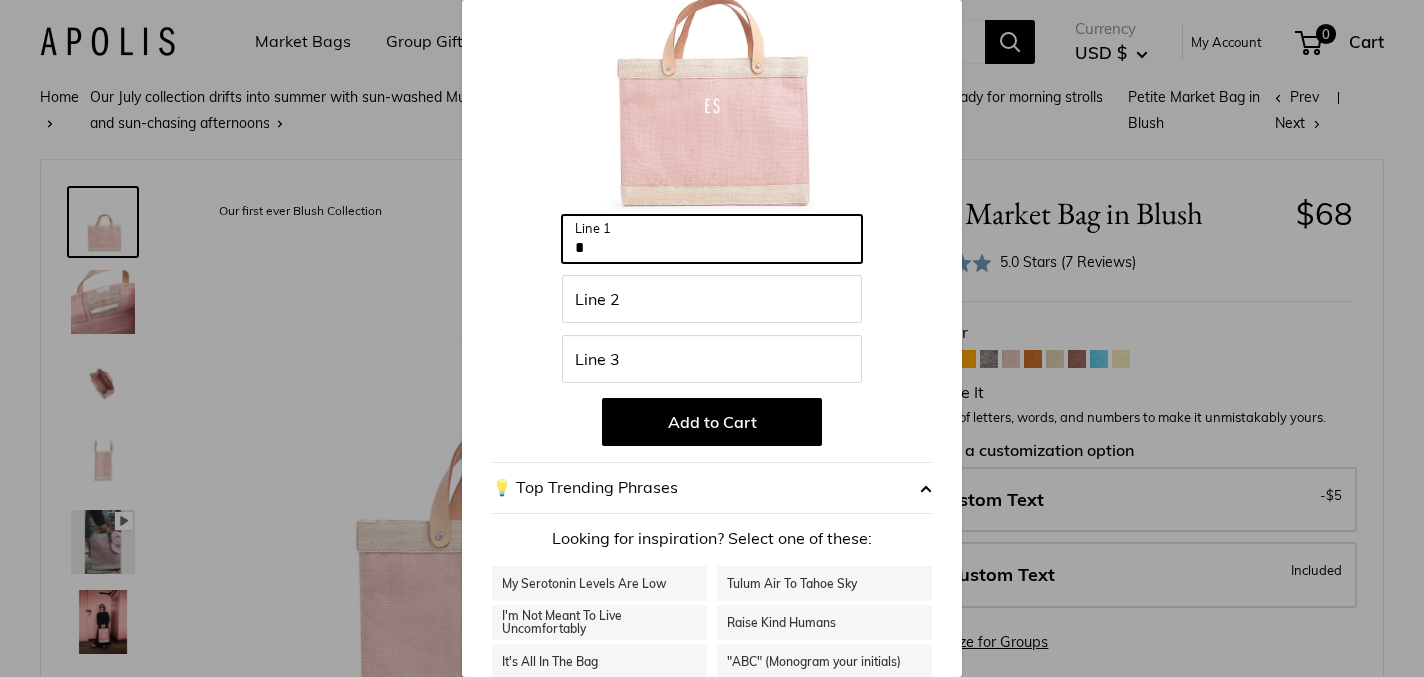 type 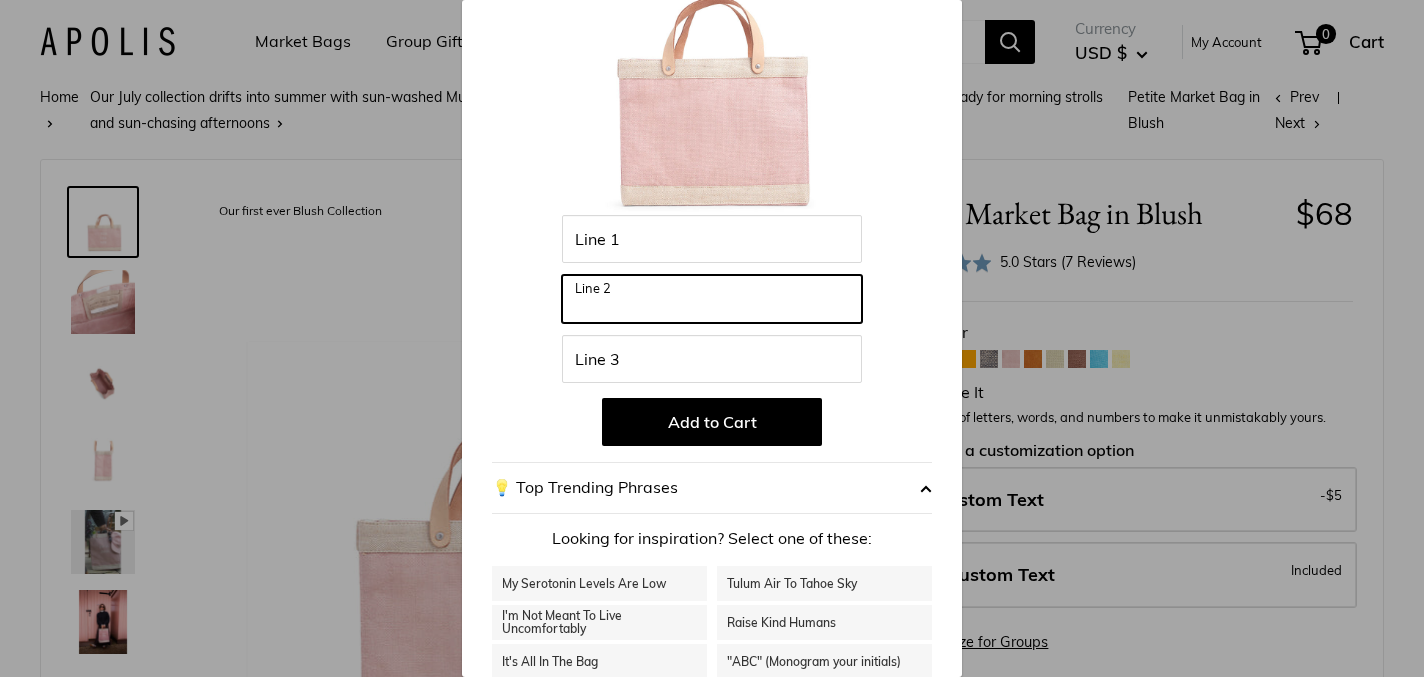 click on "Line 2" at bounding box center [712, 299] 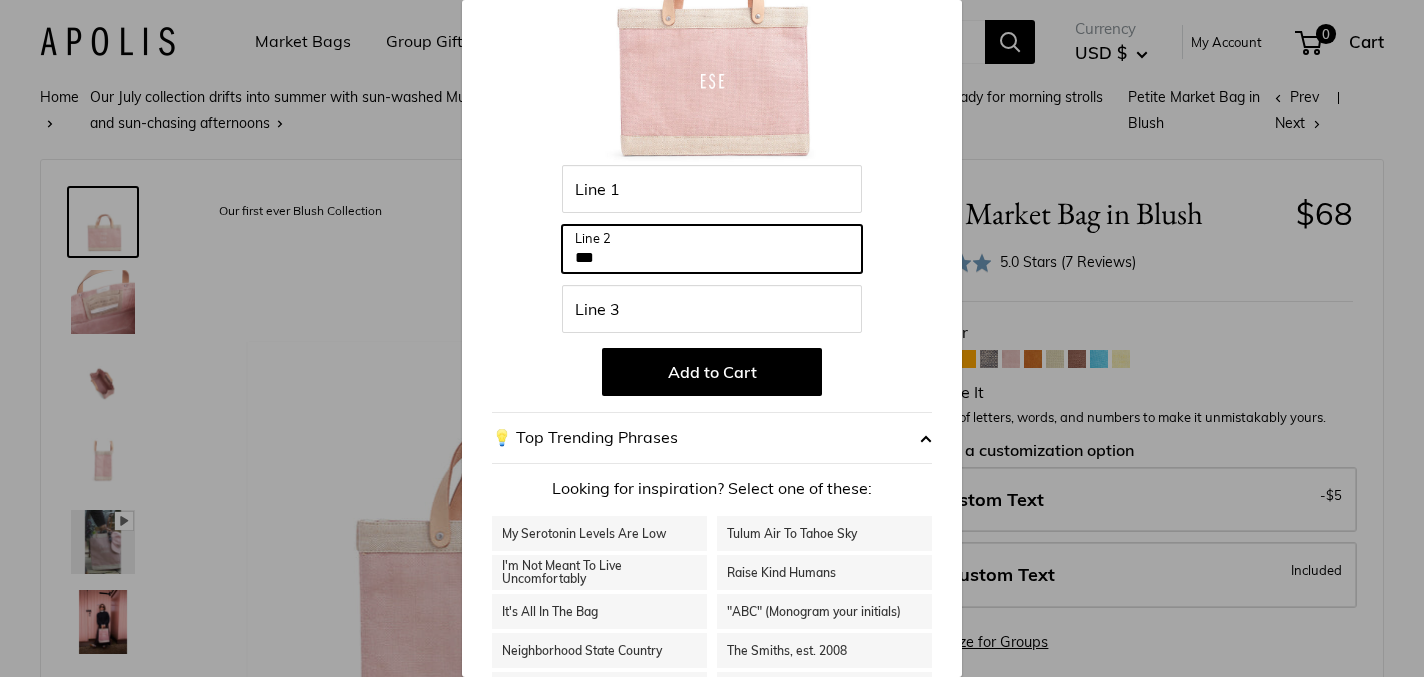 scroll, scrollTop: 191, scrollLeft: 0, axis: vertical 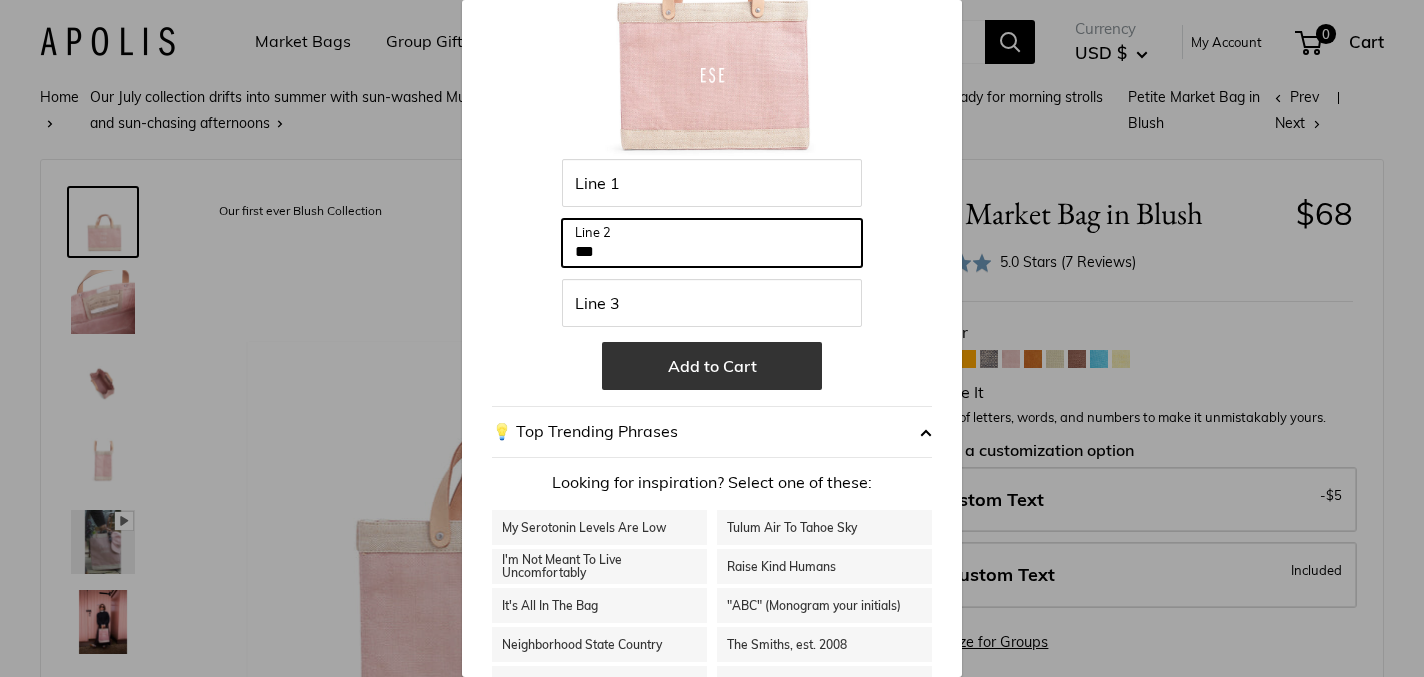type on "***" 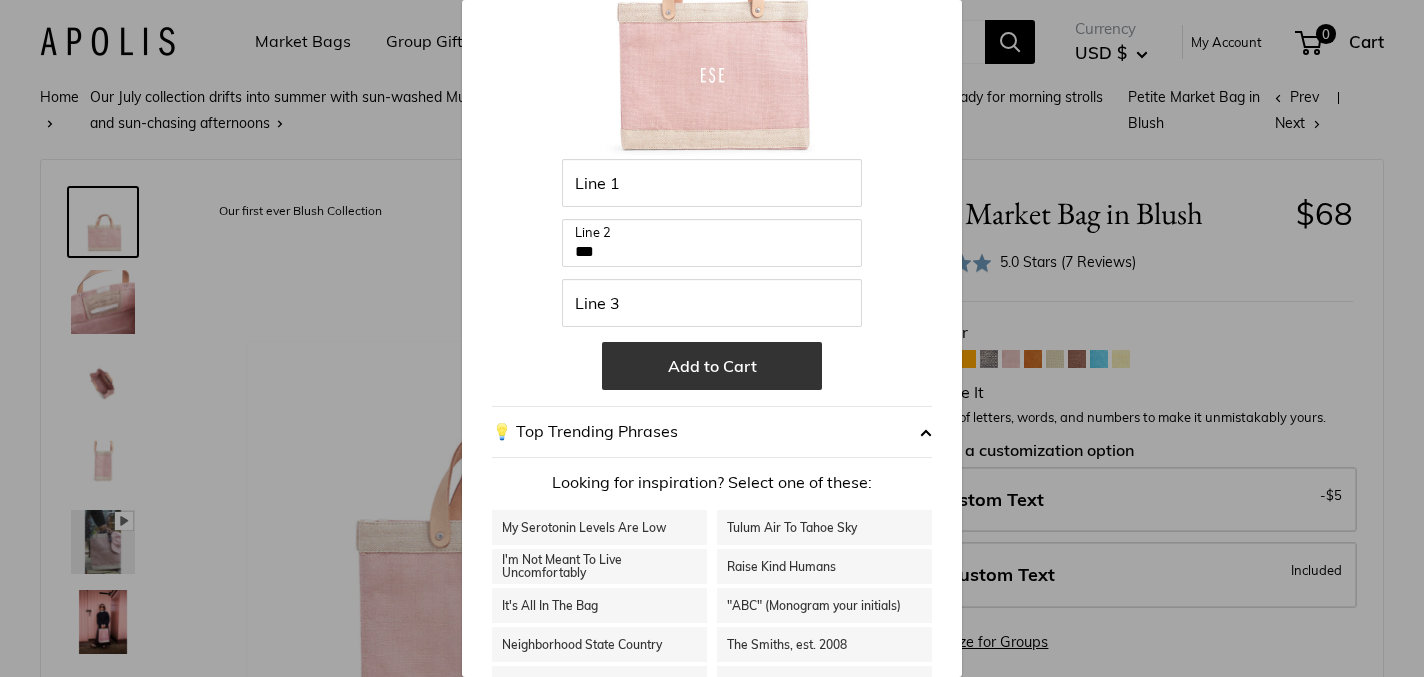 click on "Add to Cart" at bounding box center [712, 366] 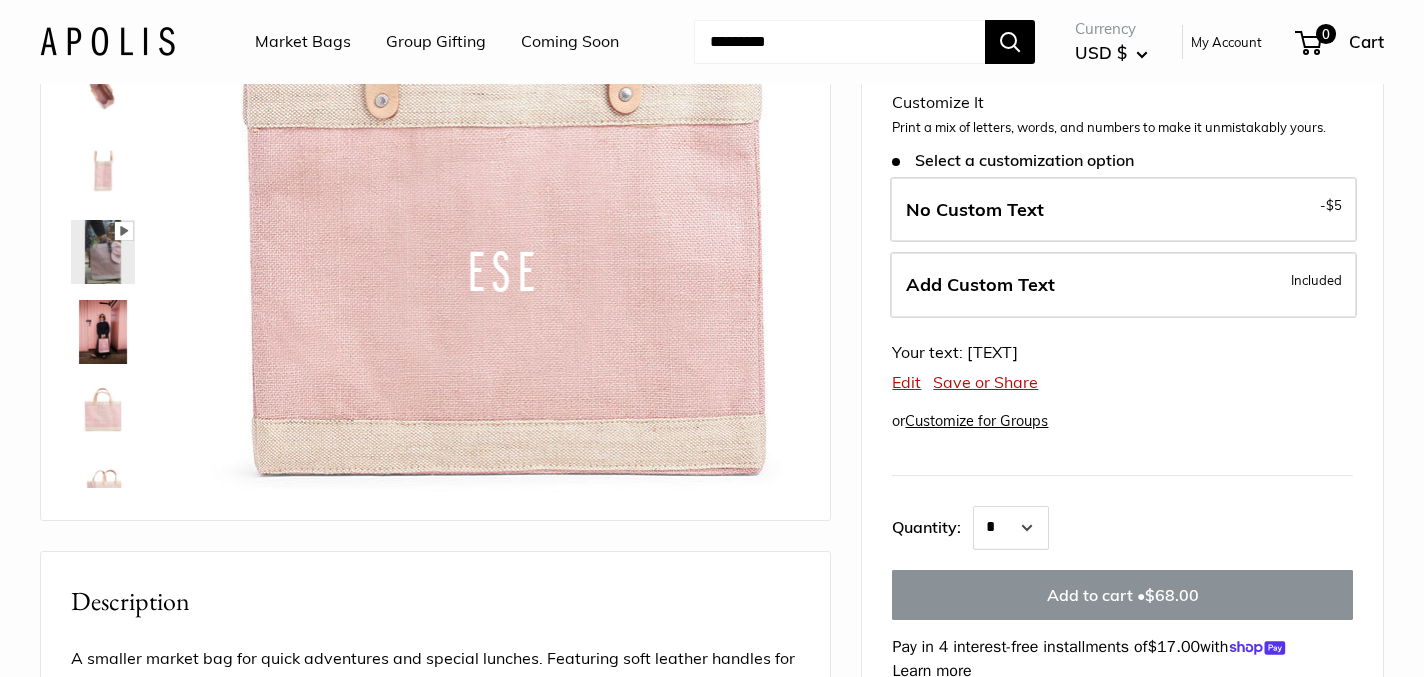 scroll, scrollTop: 27, scrollLeft: 0, axis: vertical 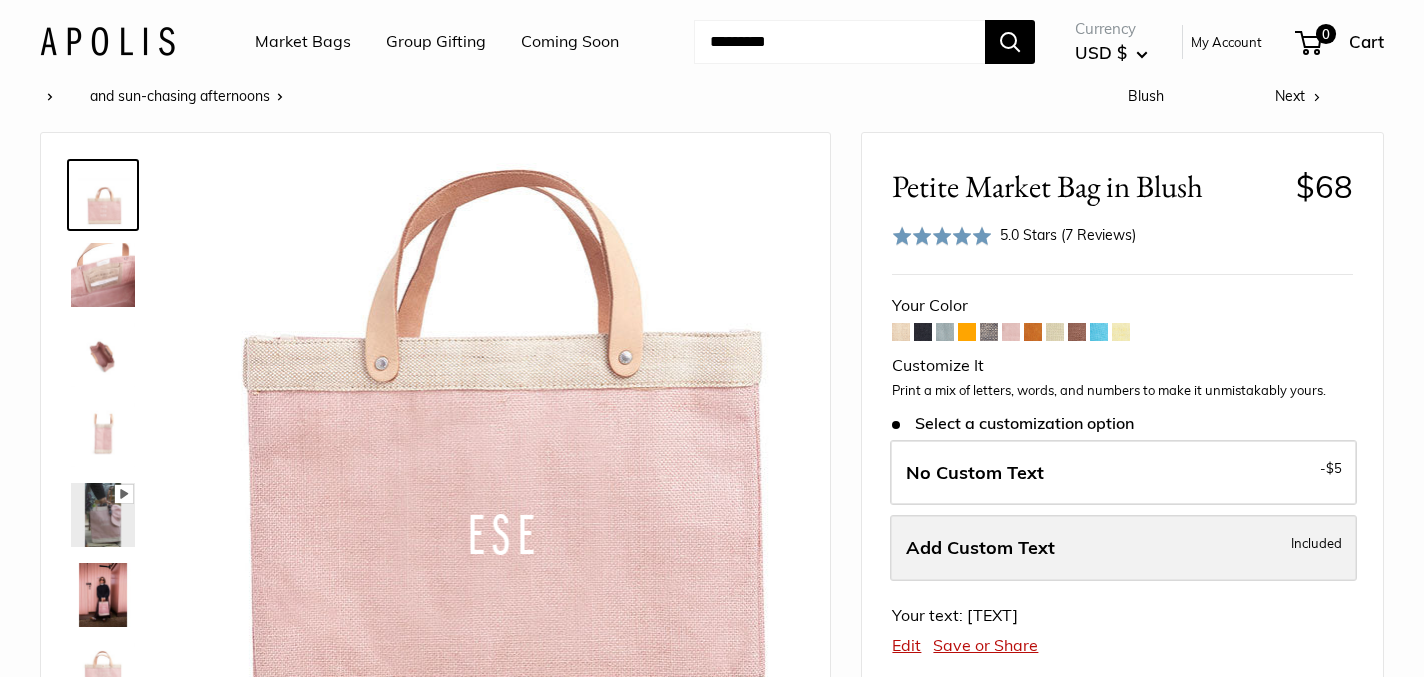 click on "Add Custom Text
Included" at bounding box center [1123, 548] 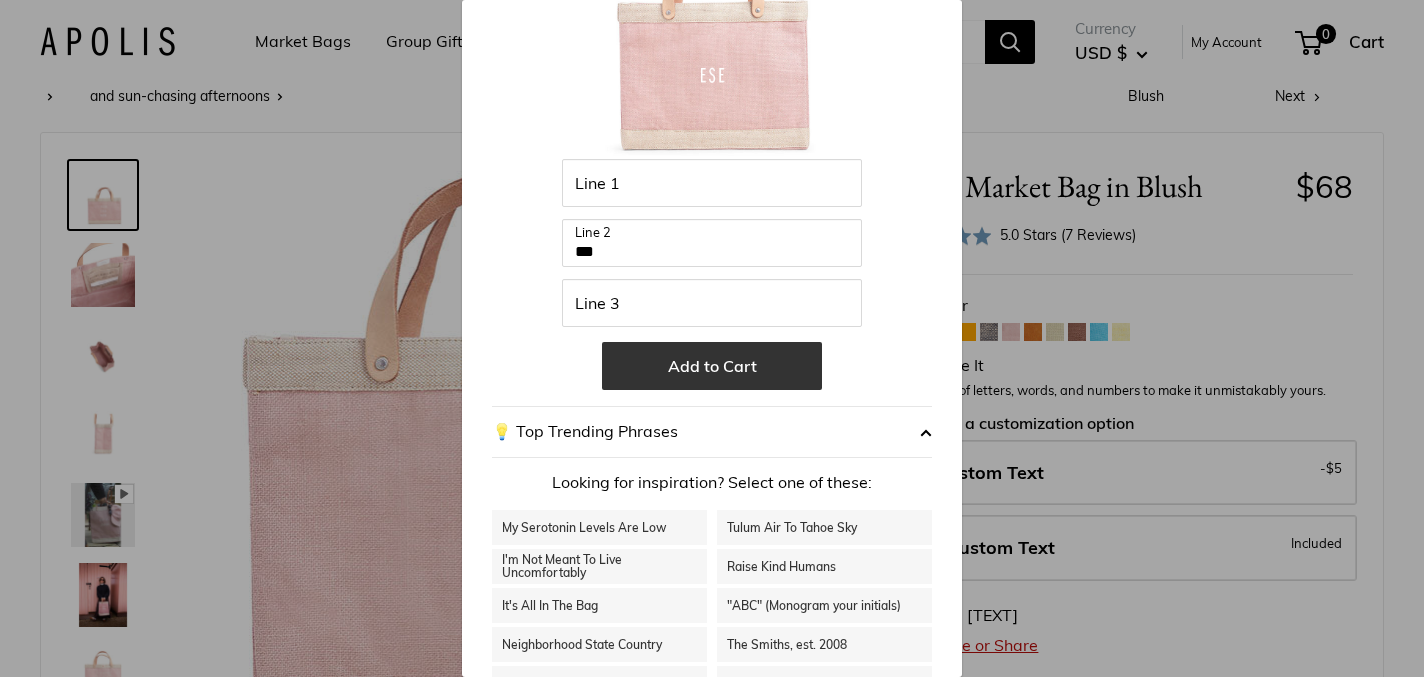 click on "Add to Cart" at bounding box center [712, 366] 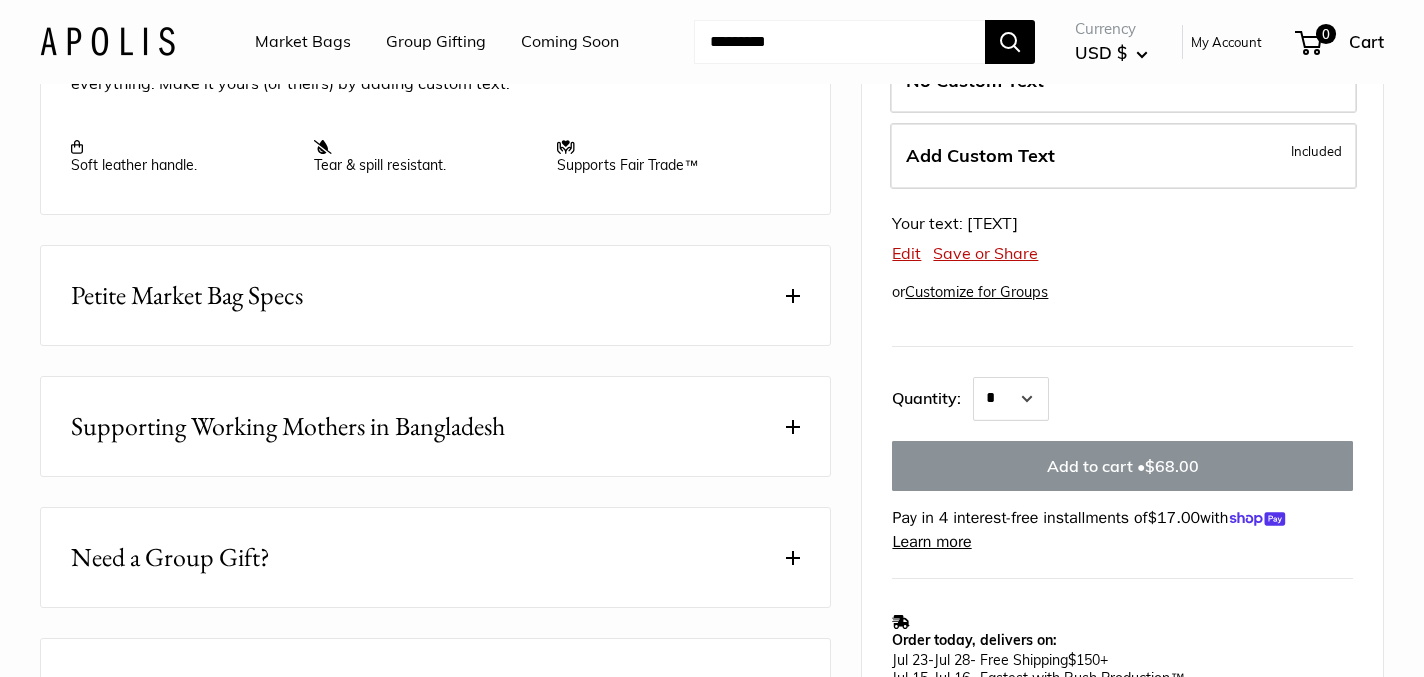 scroll, scrollTop: 589, scrollLeft: 0, axis: vertical 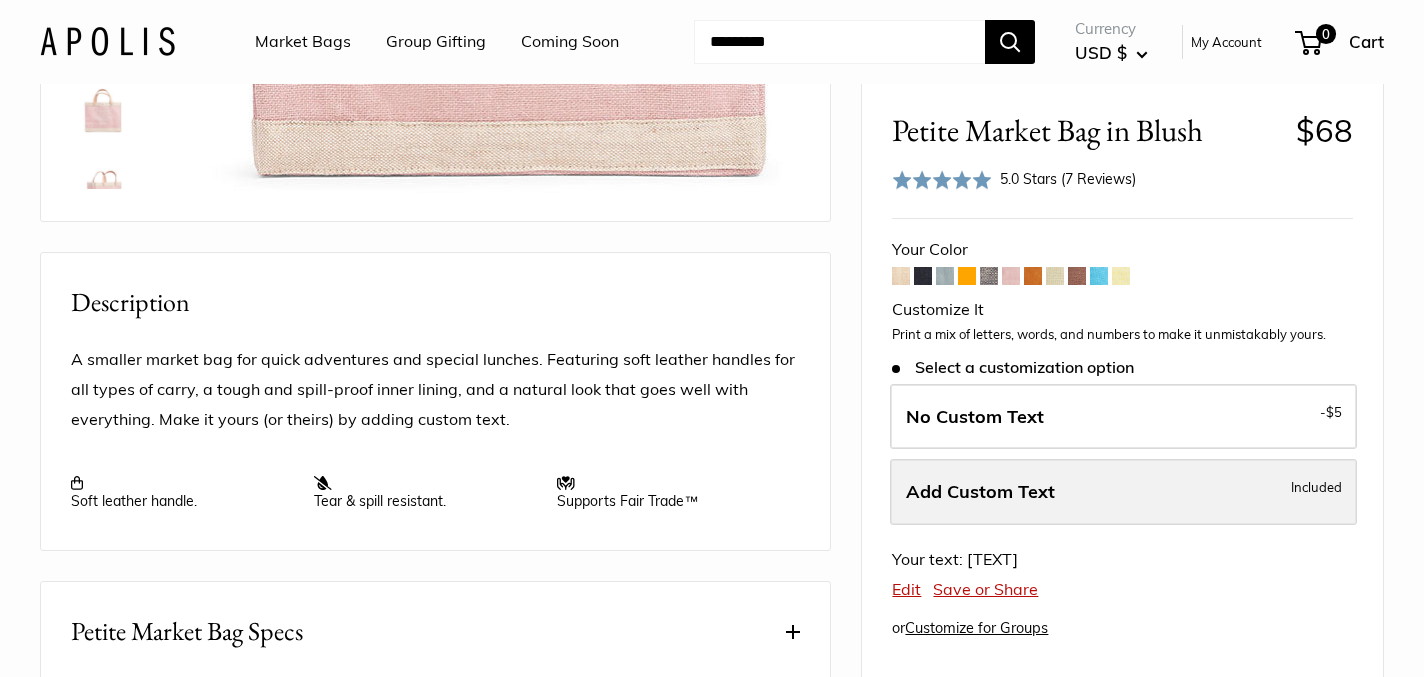 click on "Add Custom Text
Included" at bounding box center (1123, 493) 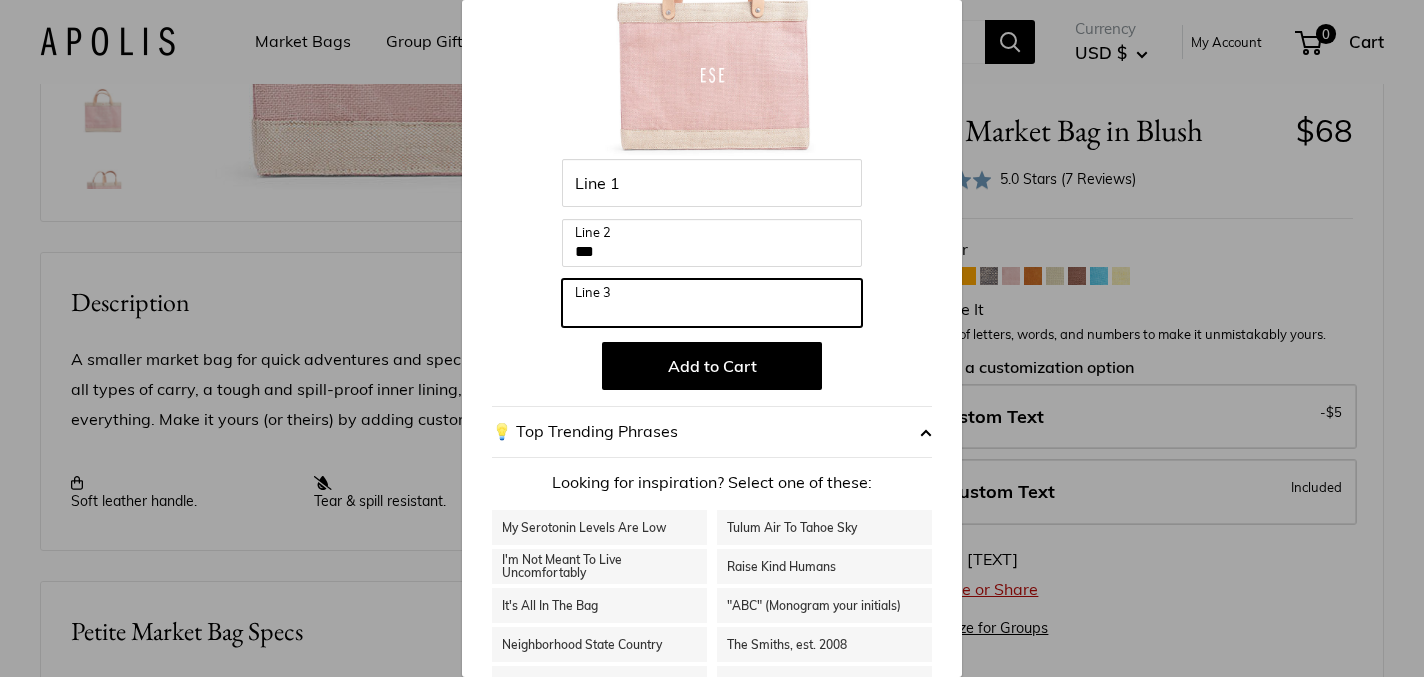 click on "Line 3" at bounding box center [712, 303] 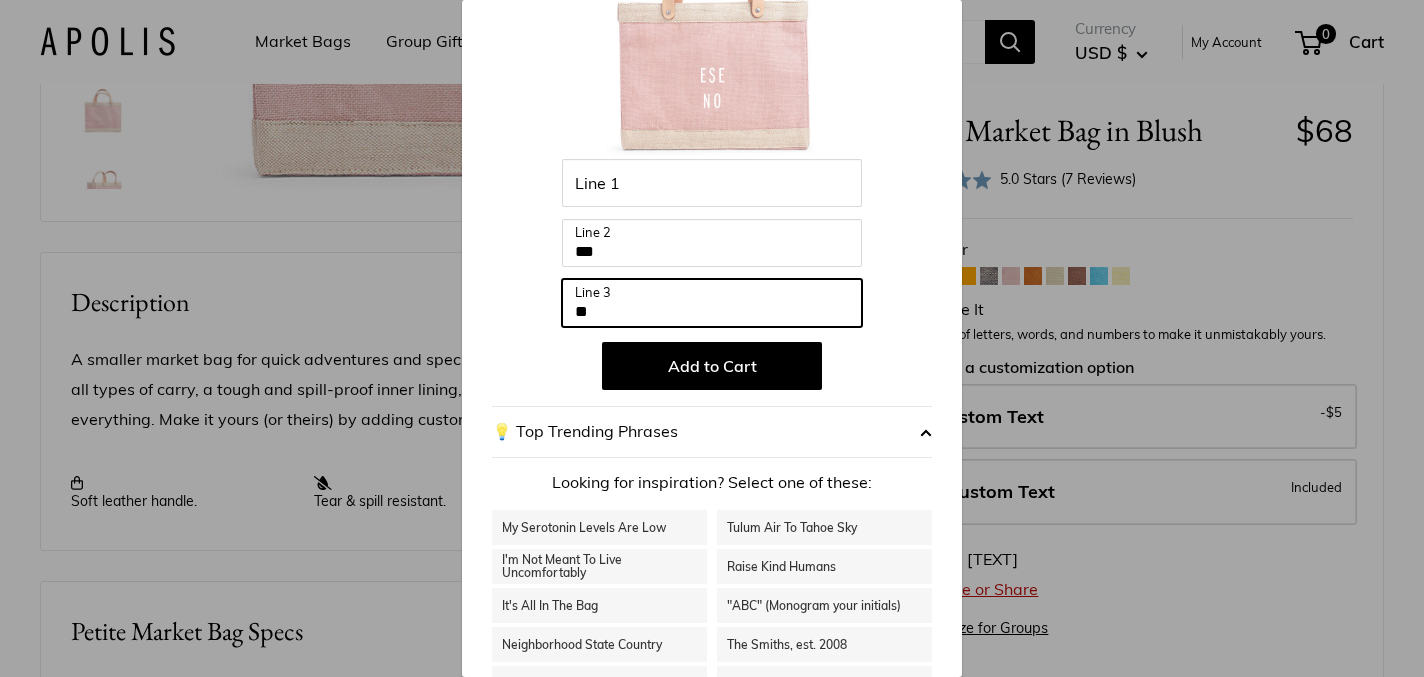 type on "*" 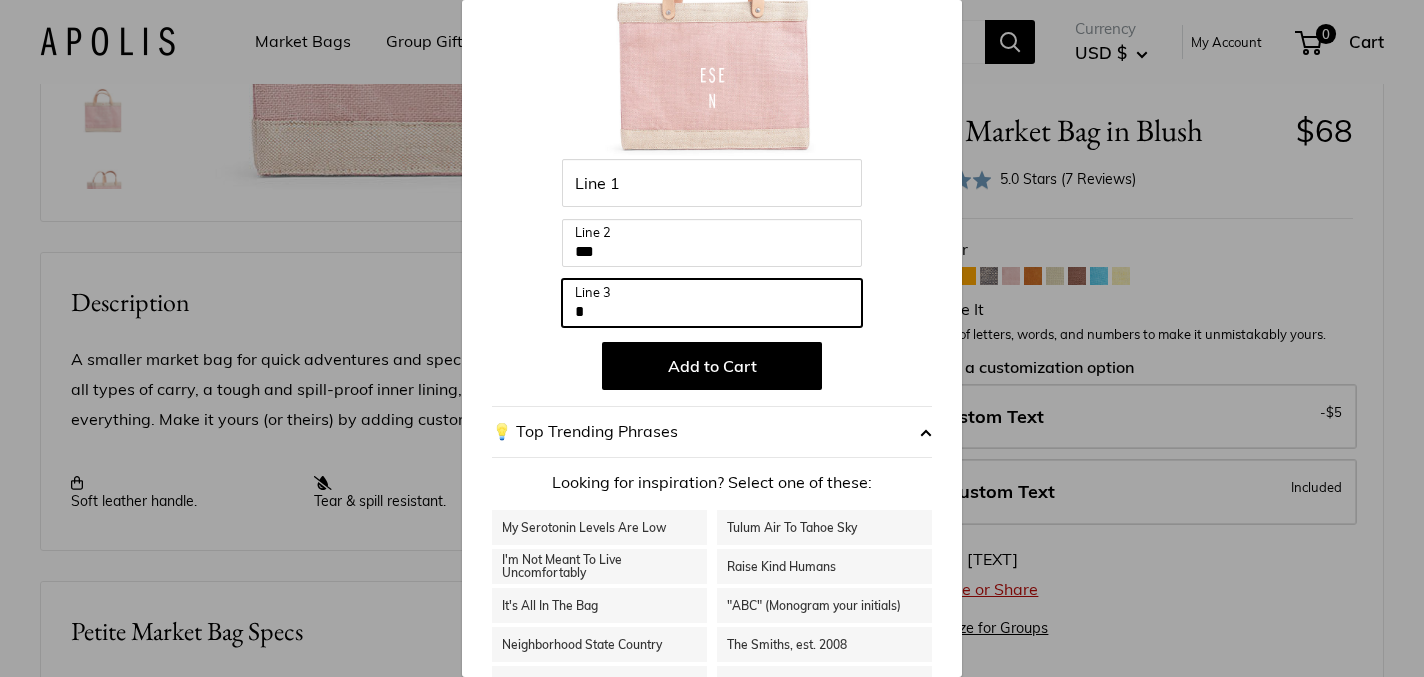 type 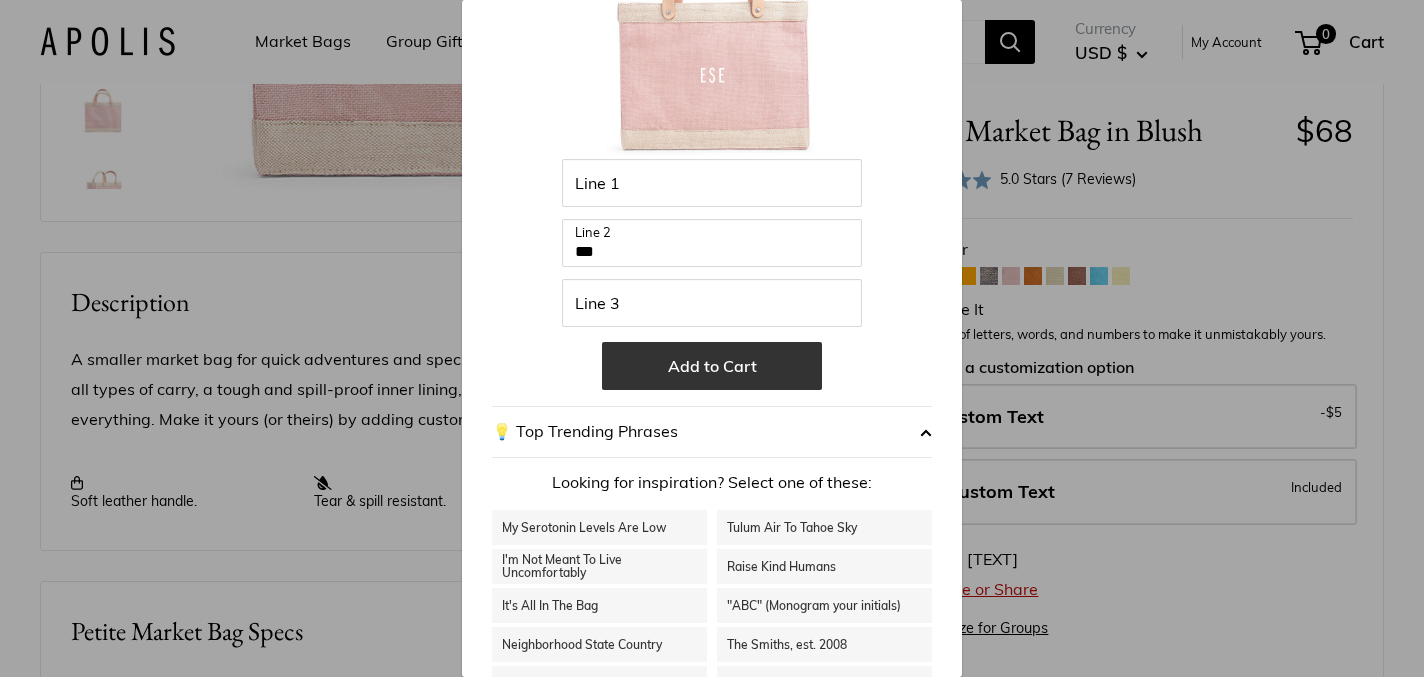 click on "Add to Cart" at bounding box center (712, 366) 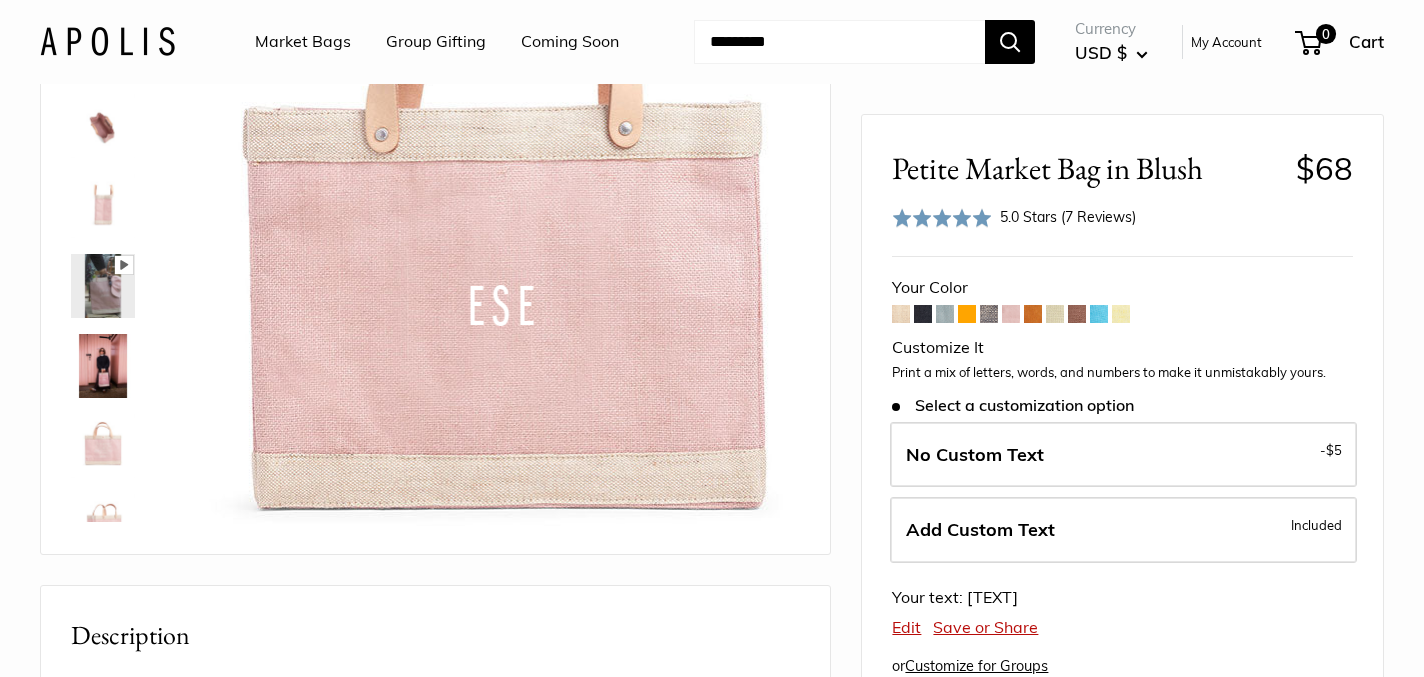 scroll, scrollTop: 223, scrollLeft: 0, axis: vertical 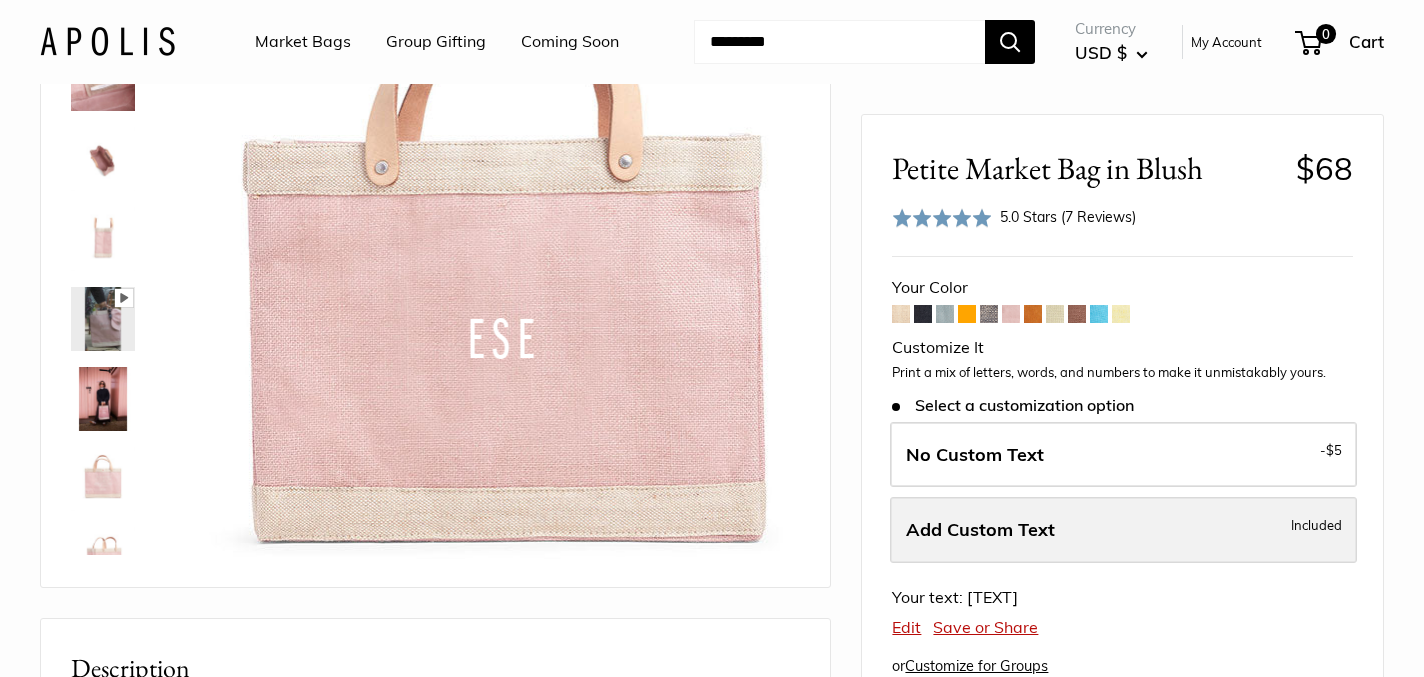 click on "Add Custom Text" at bounding box center [980, 529] 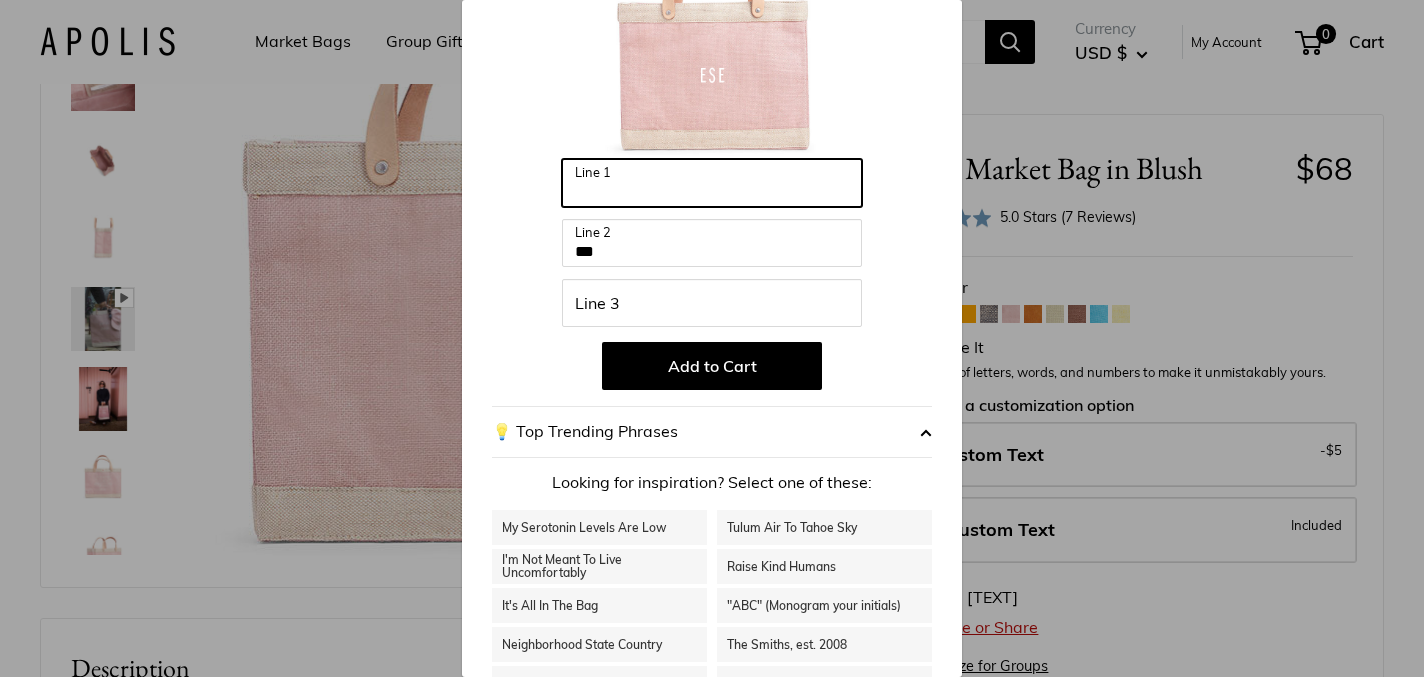 click on "Line 1" at bounding box center (712, 183) 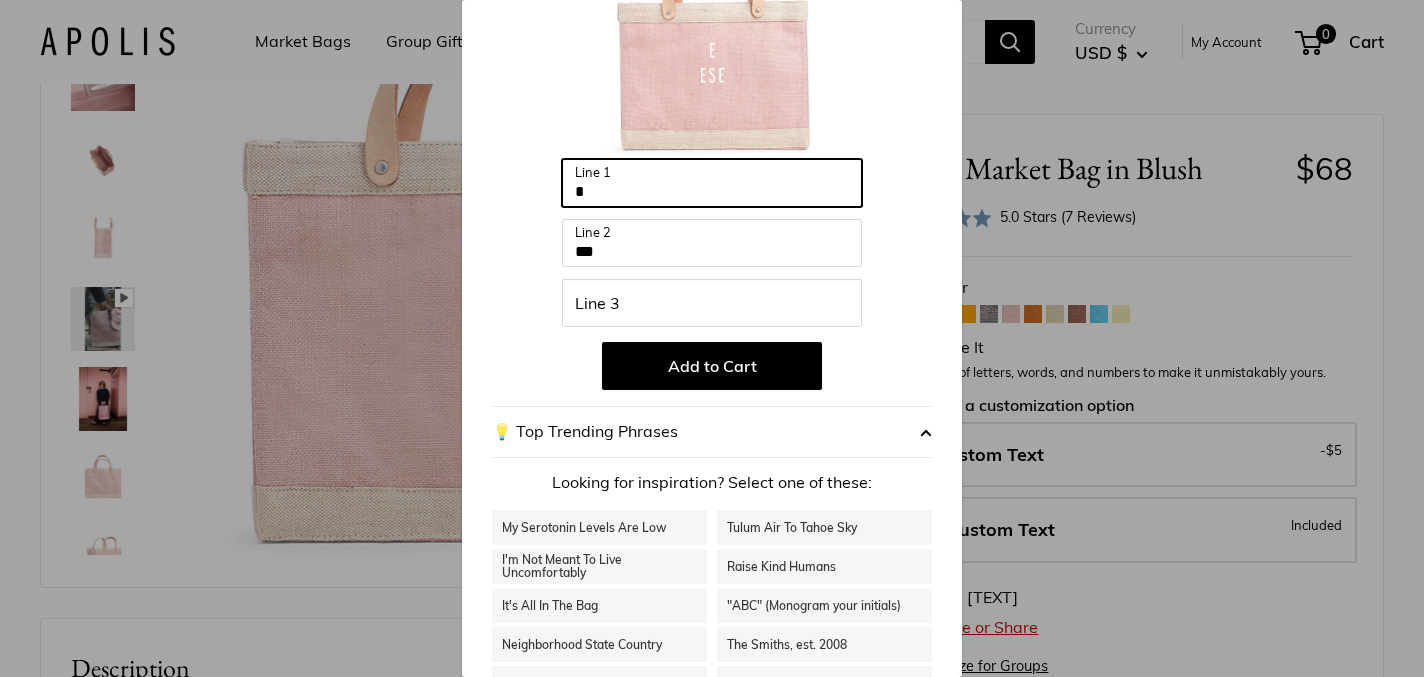 type on "*" 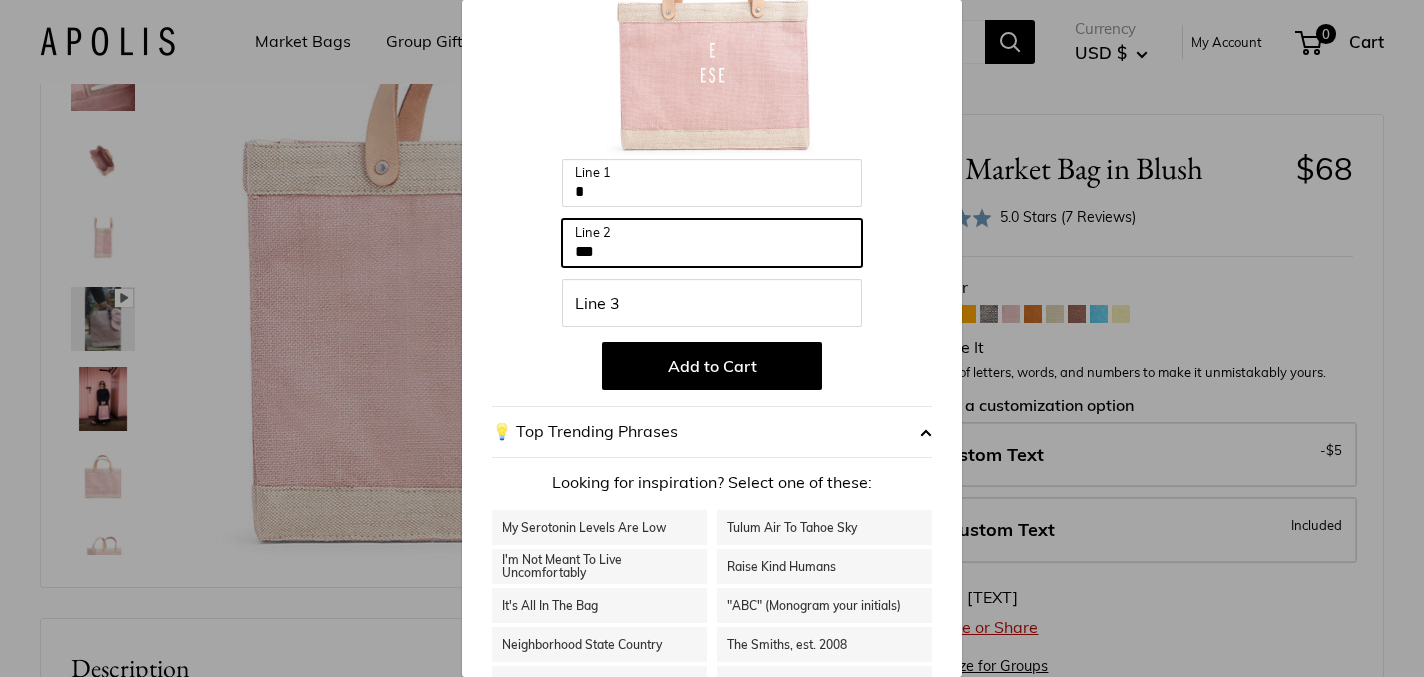 click on "***" at bounding box center [712, 243] 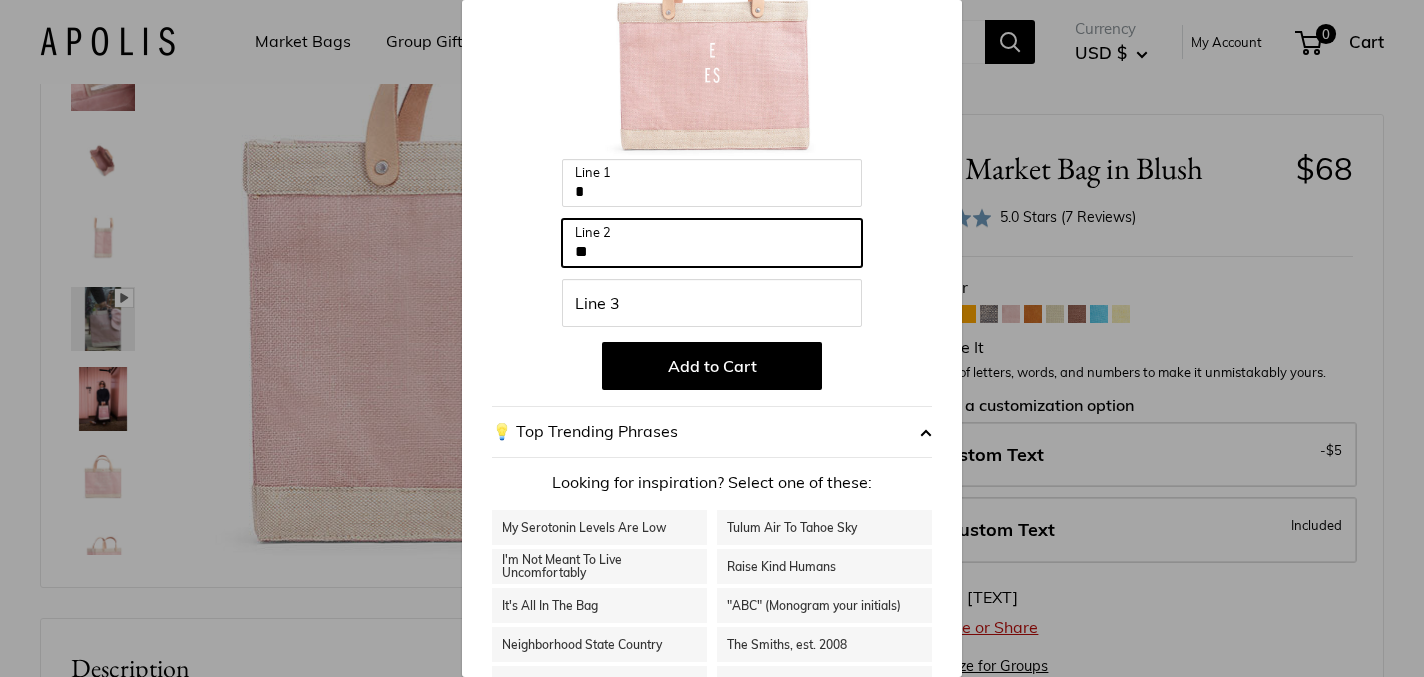 type on "*" 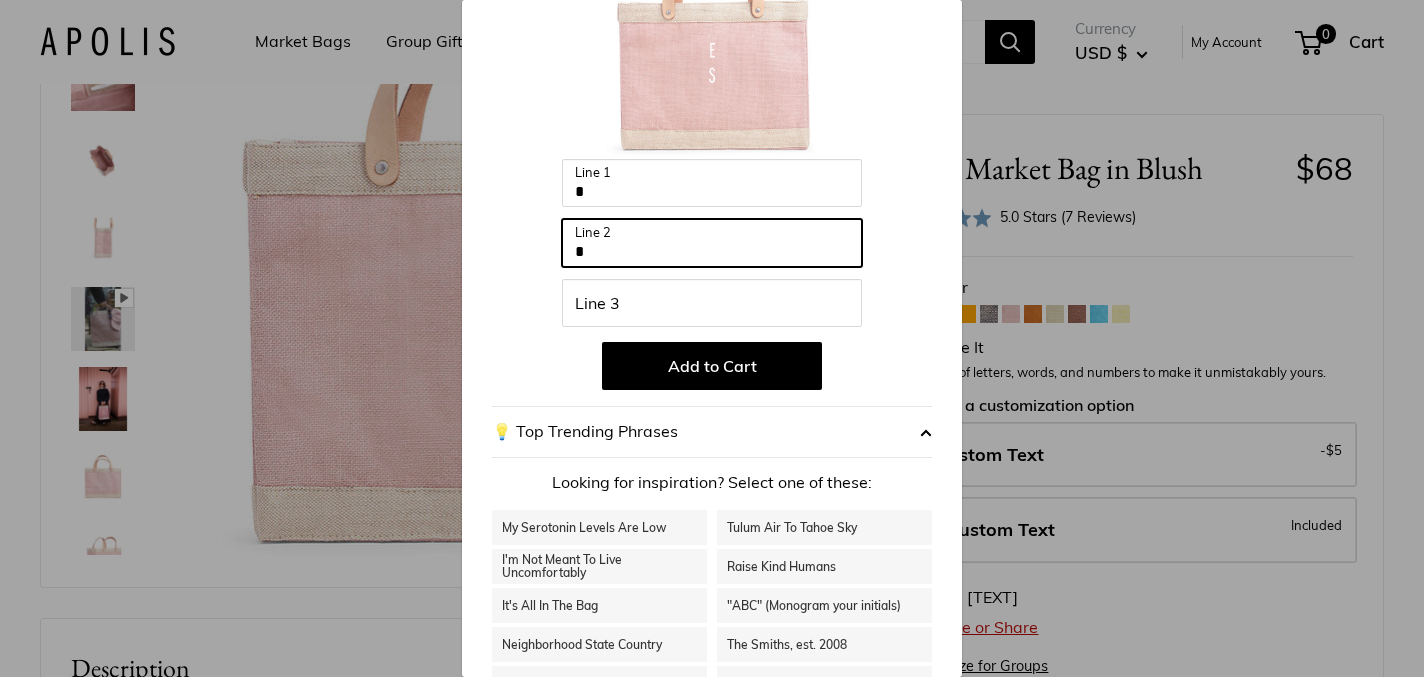 type on "*" 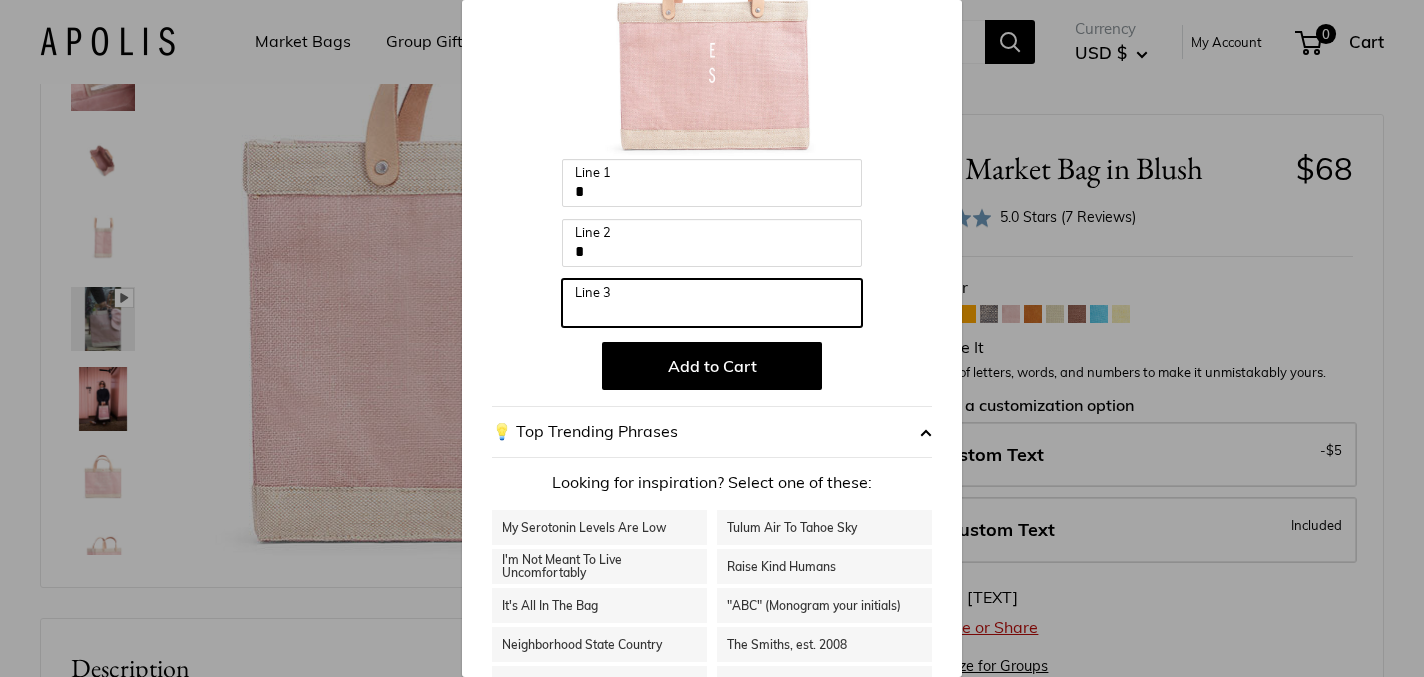 click on "Line 3" at bounding box center (712, 303) 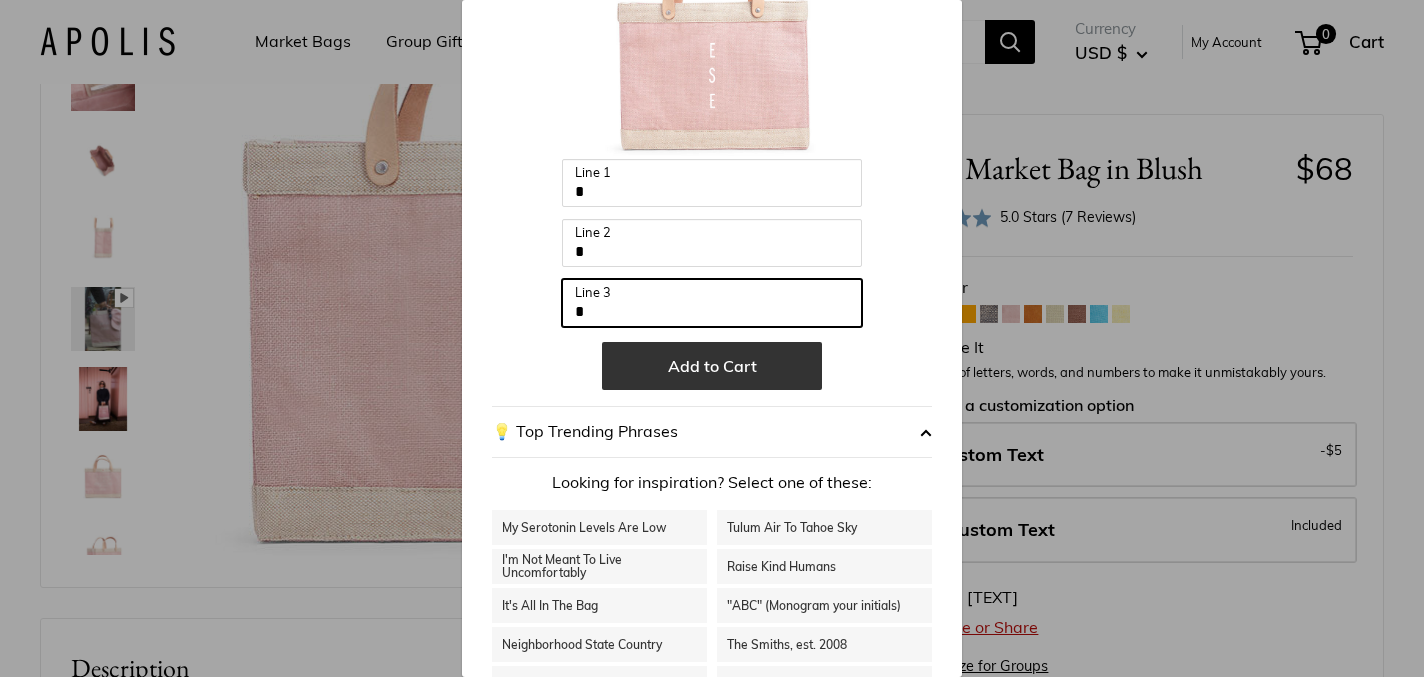 type on "*" 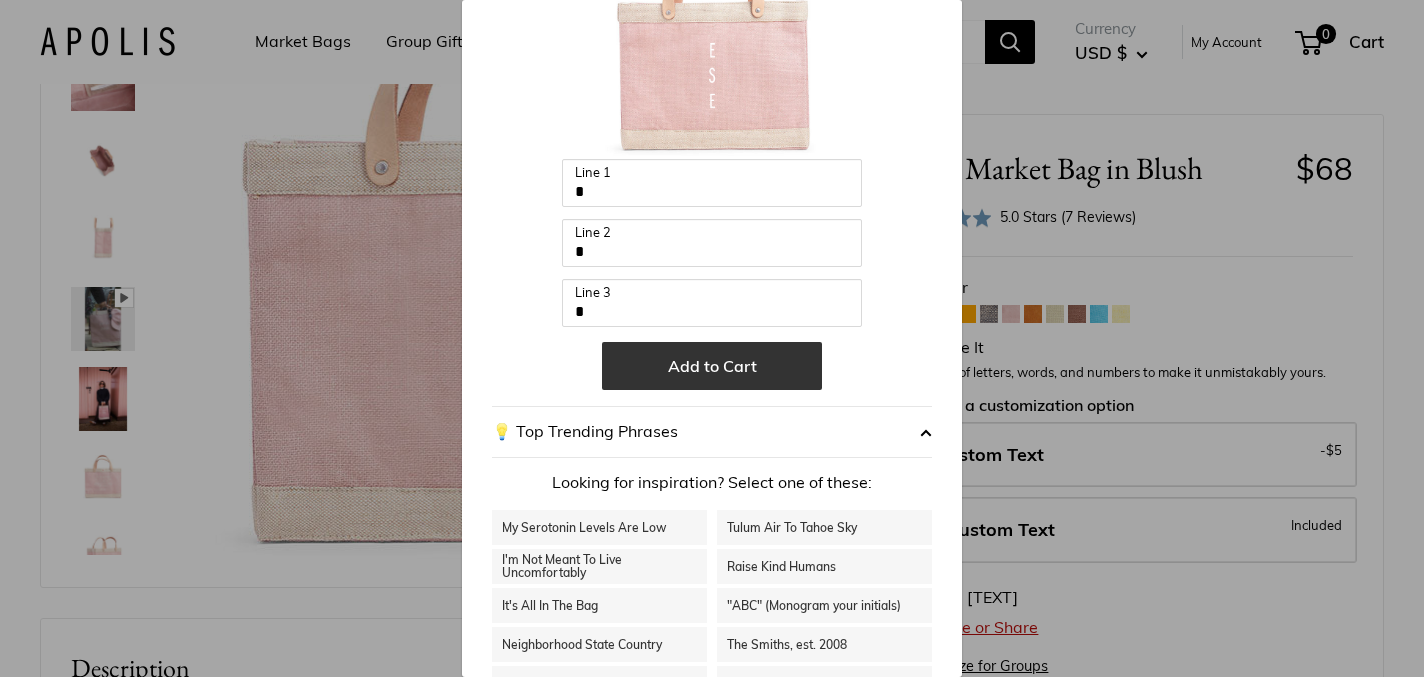 click on "Add to Cart" at bounding box center (712, 366) 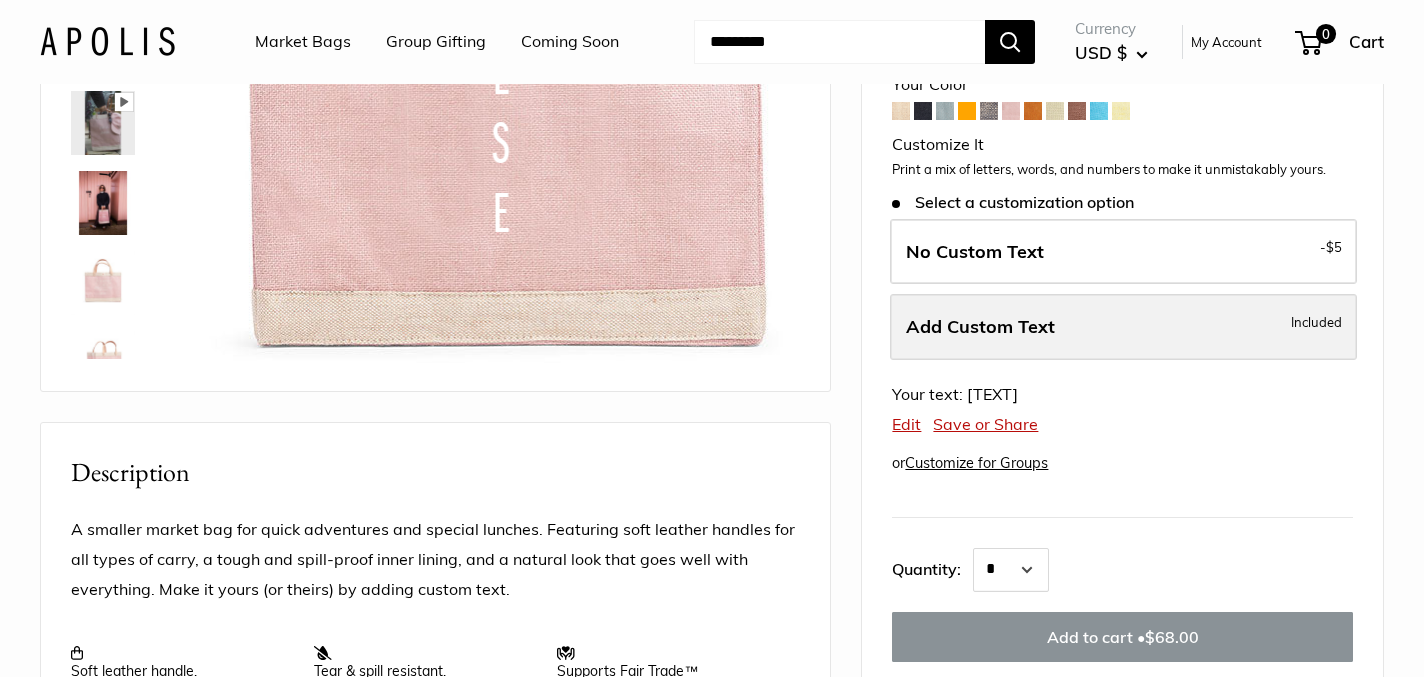scroll, scrollTop: 426, scrollLeft: 0, axis: vertical 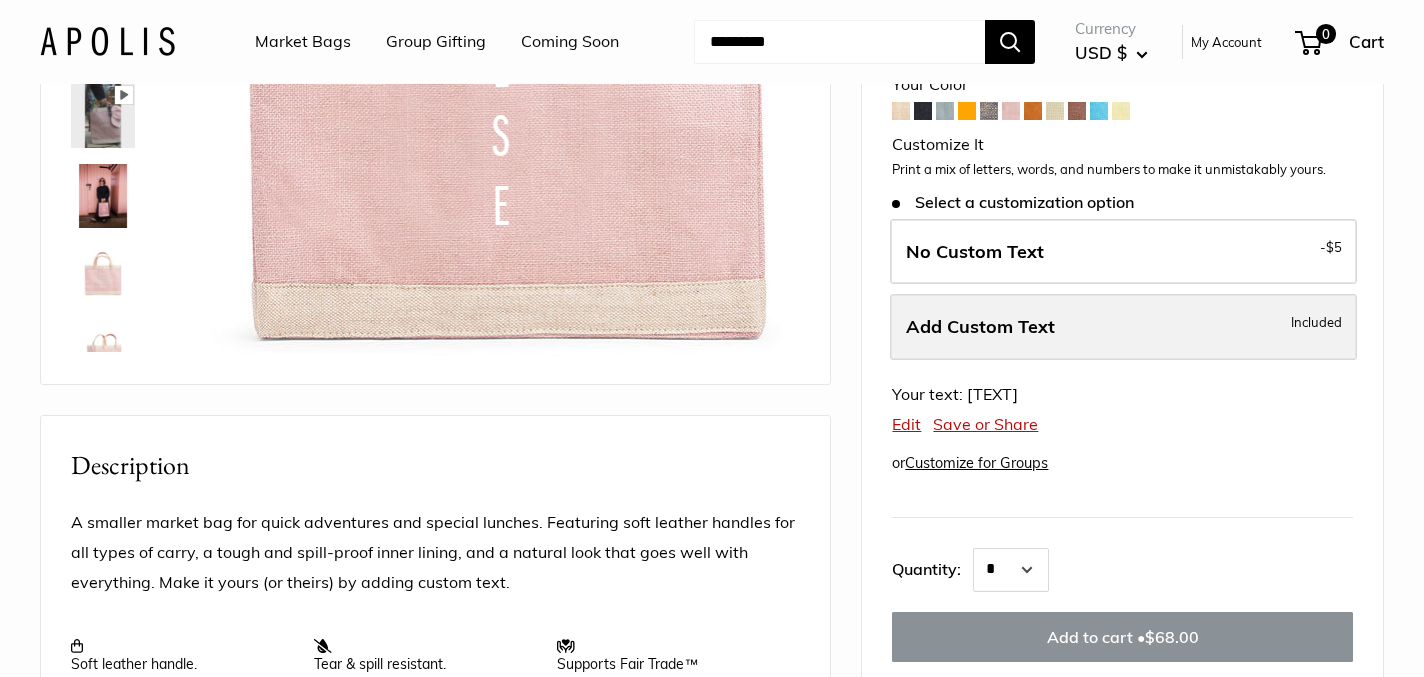 click on "Add Custom Text" at bounding box center [980, 326] 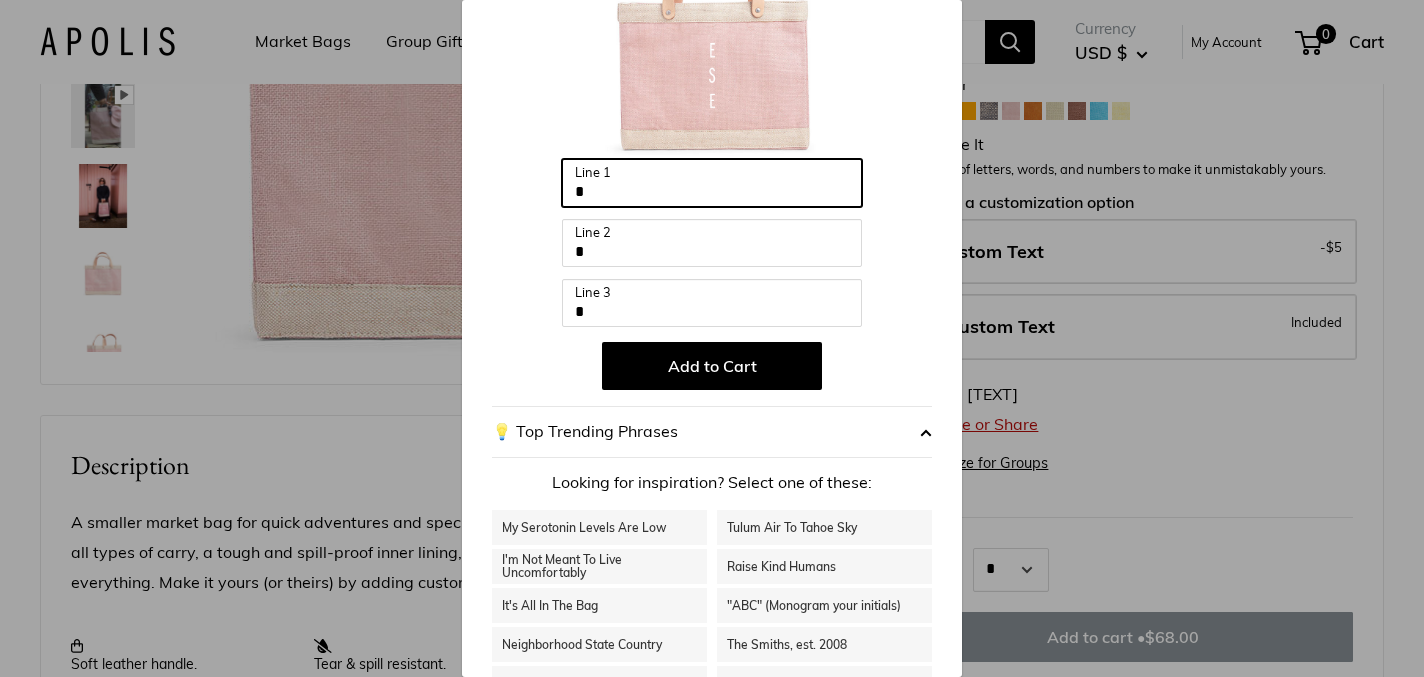 click on "*" at bounding box center [712, 183] 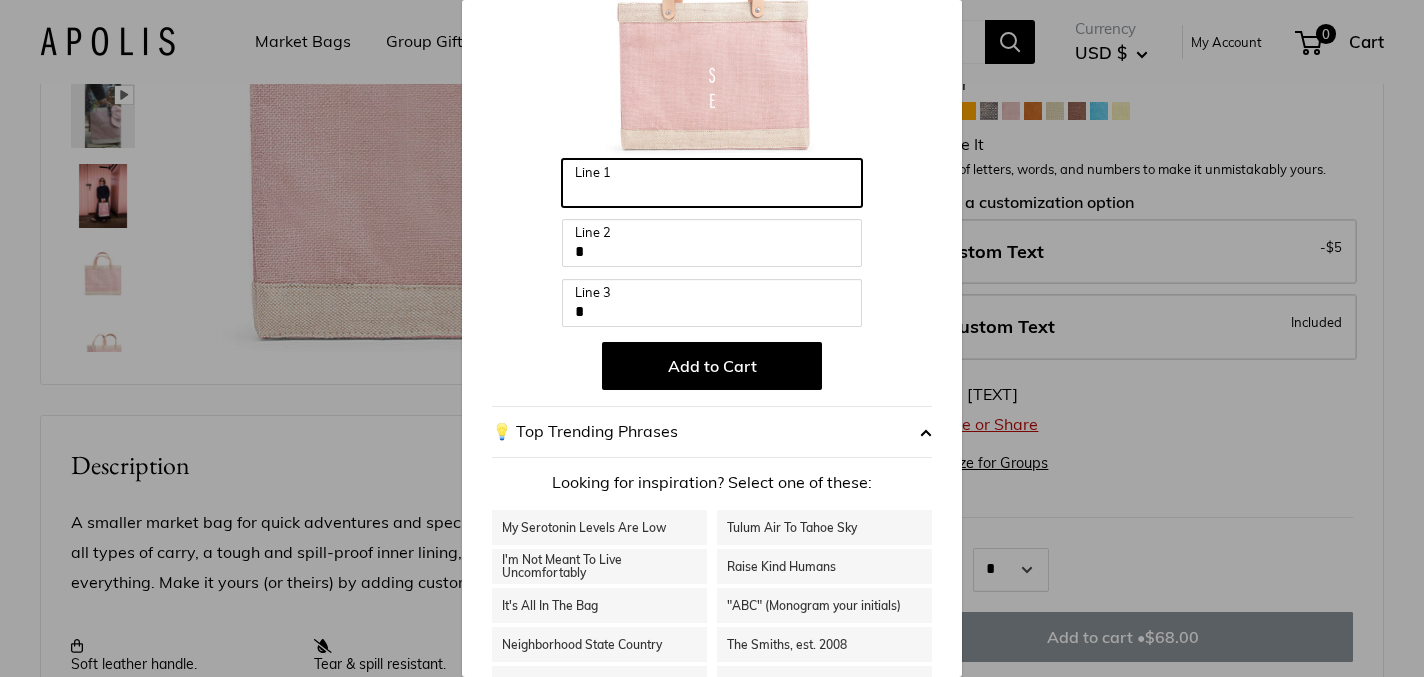 type 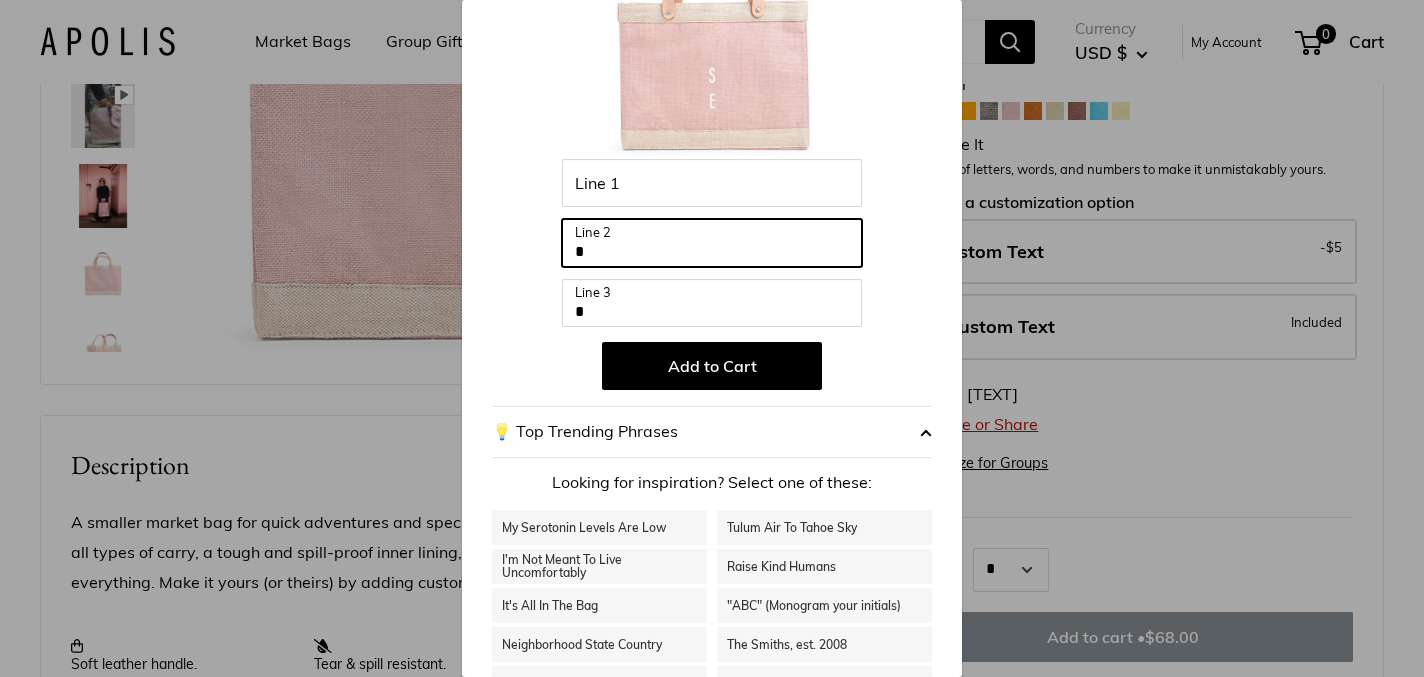 click on "*" at bounding box center [712, 243] 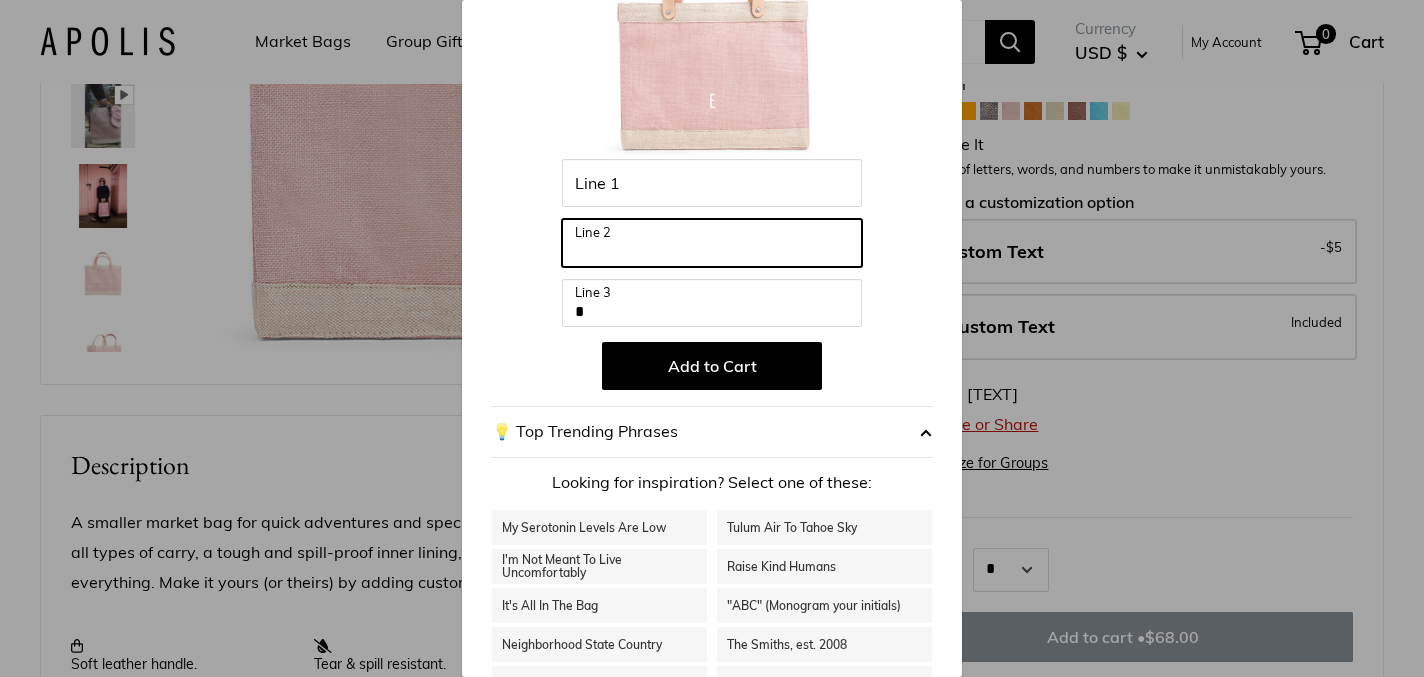 type 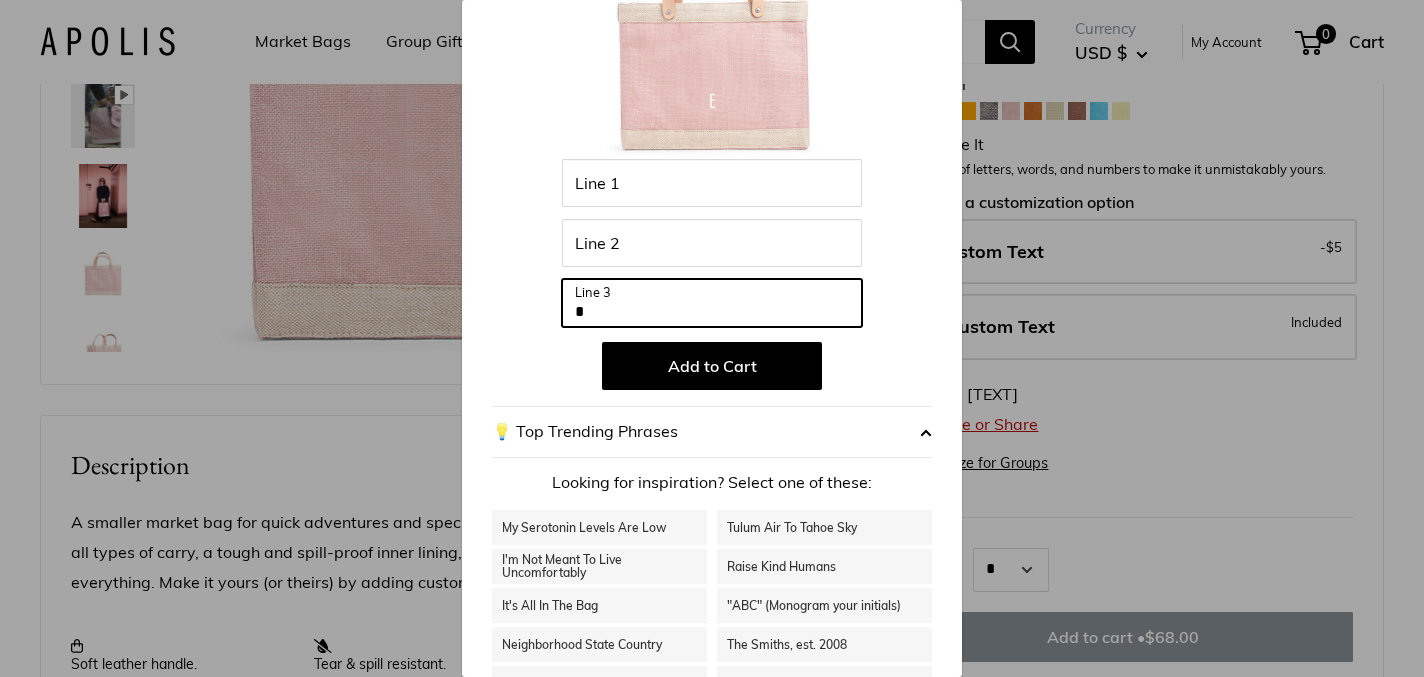 click on "*" at bounding box center [712, 303] 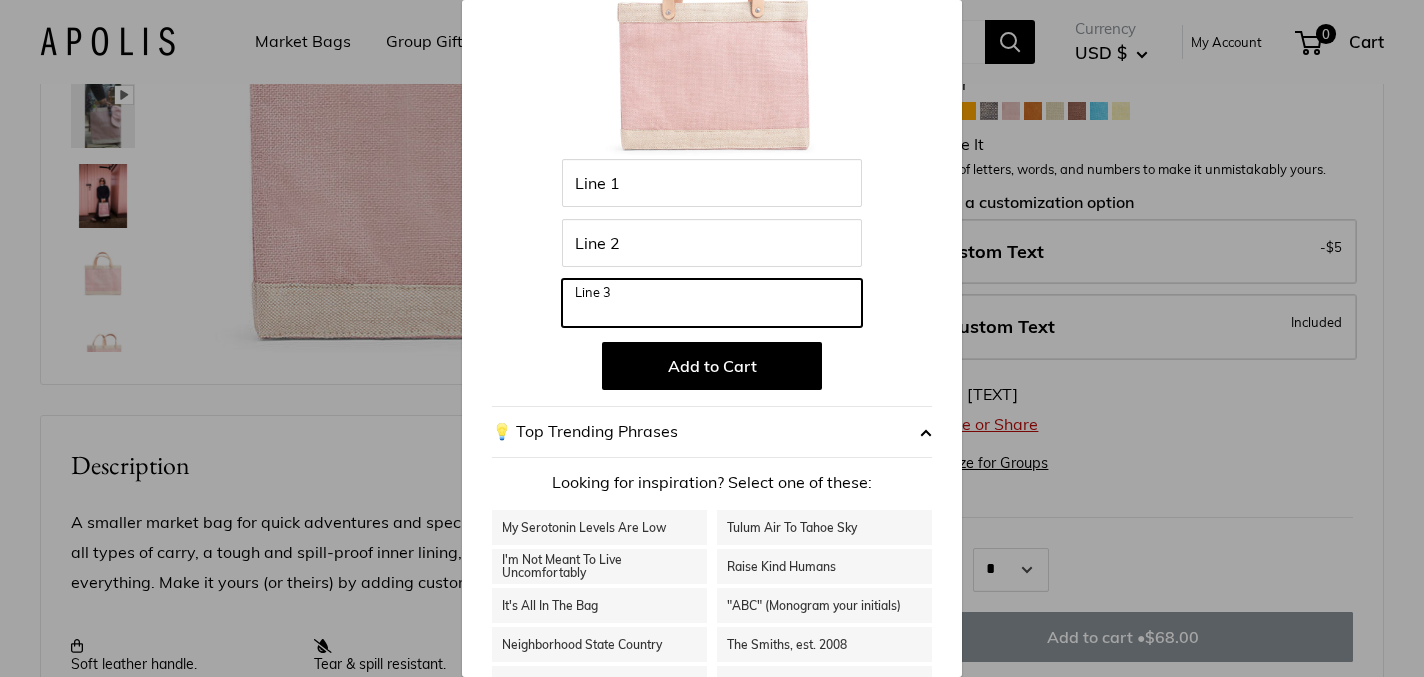 type 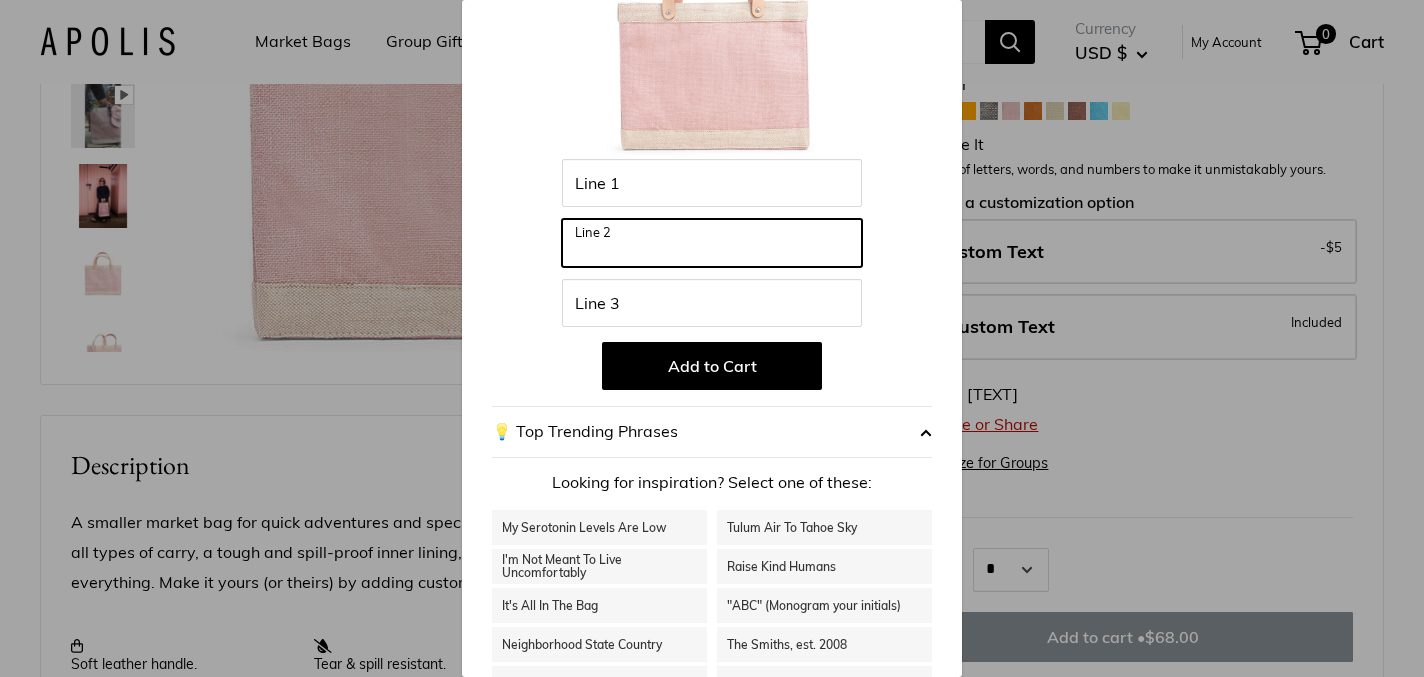 click on "Line 2" at bounding box center (712, 243) 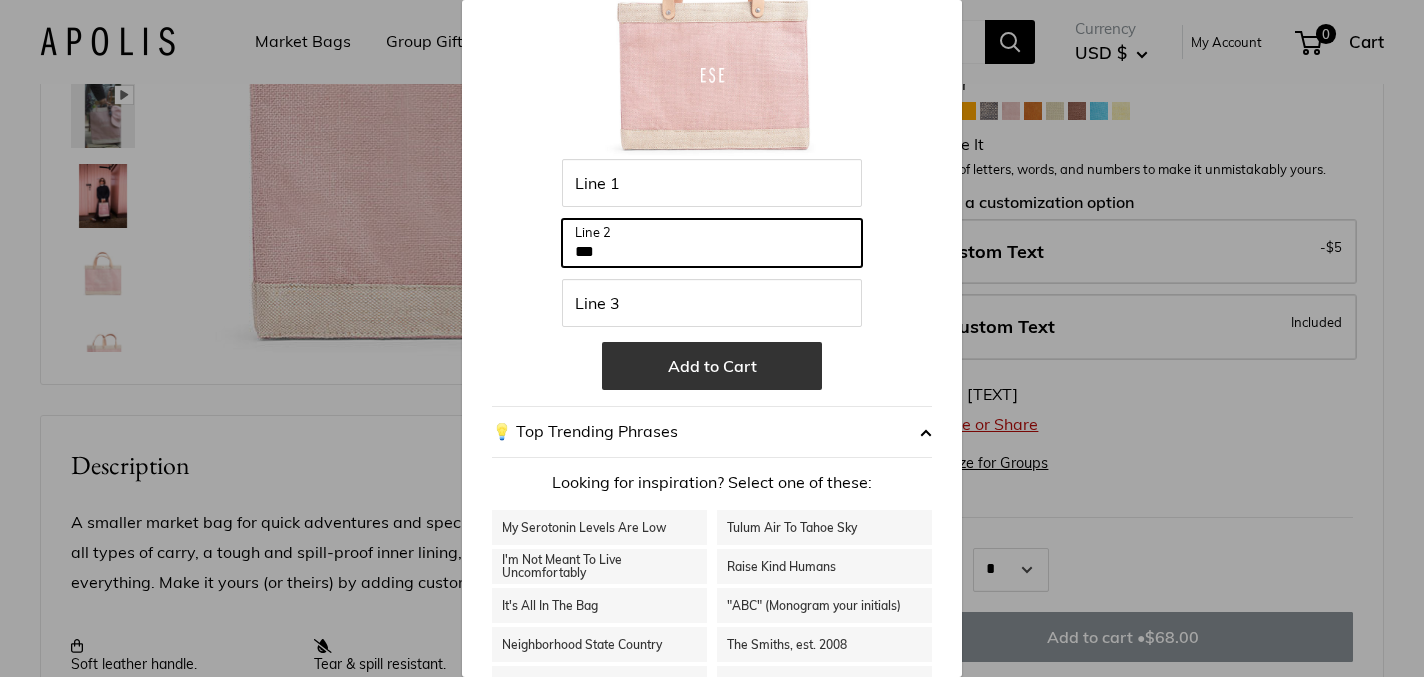 type on "***" 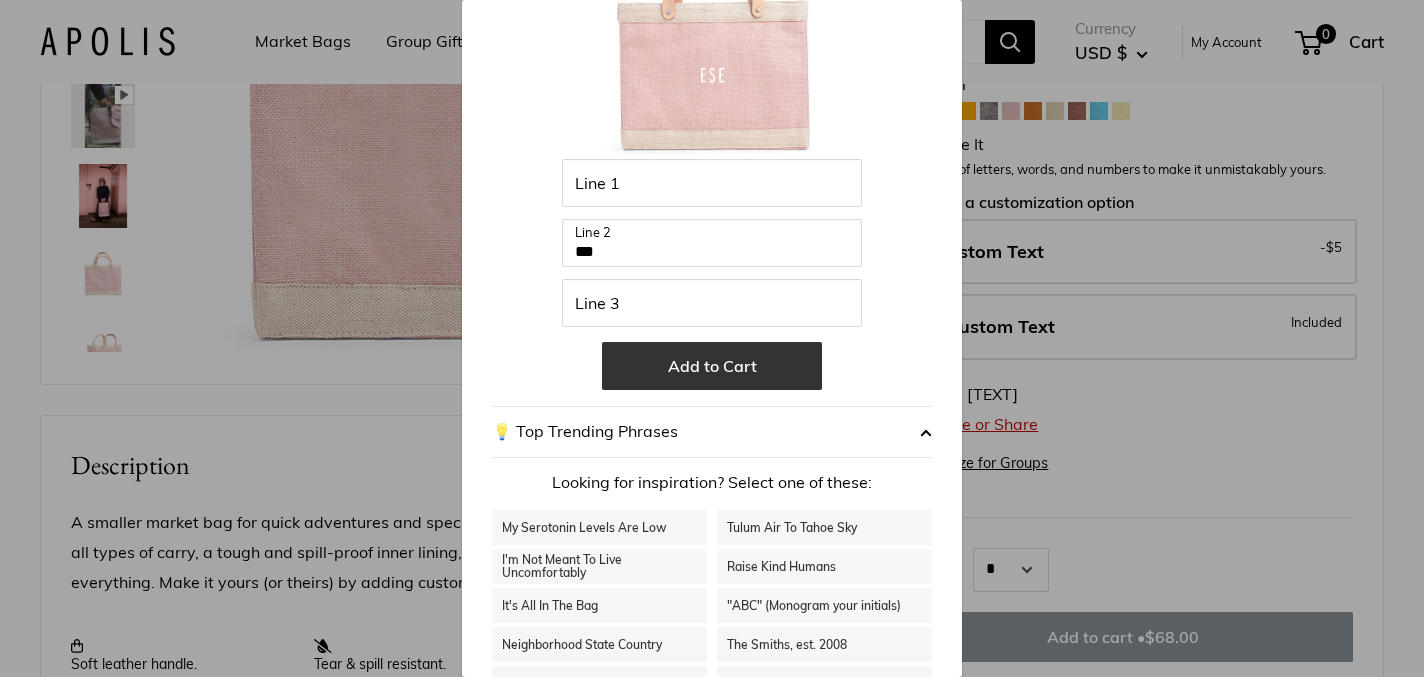 click on "Add to Cart" at bounding box center [712, 366] 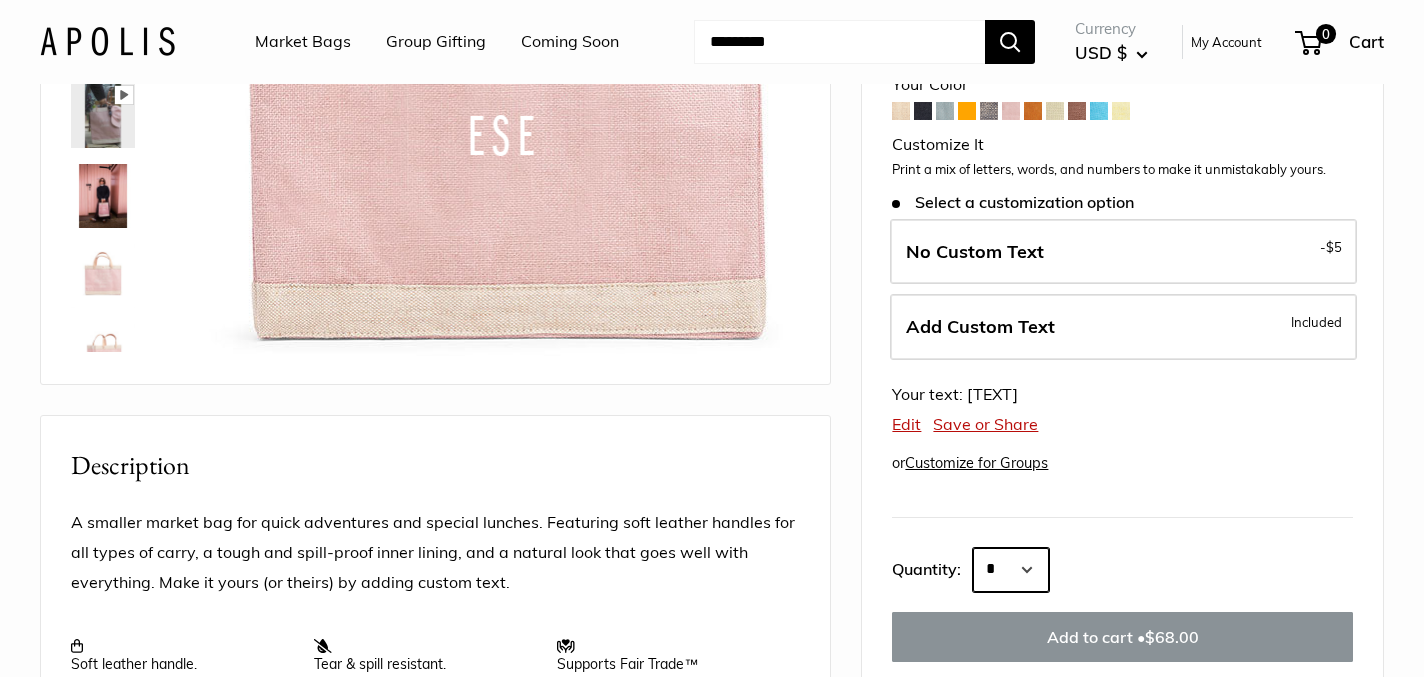 click on "* * * * * * * * * *** *** *** *** *** *** *** *** *** *** *** *** *** *** *** *** *** *** *** *** *** *** *** *** *** *** *** *** *** *** *** *** *** *** *** *** *** *** *** *** *** *** *** *** *** *** *** *** *** *** *** *** *** *** *** *** *** *** *** *** *** *** *** *** *** *** *** *** *** *** *** *** *** *** *** *** *** *** *** *** *** *** *** *** *** *** *** *** *** *** ****" at bounding box center (1011, 570) 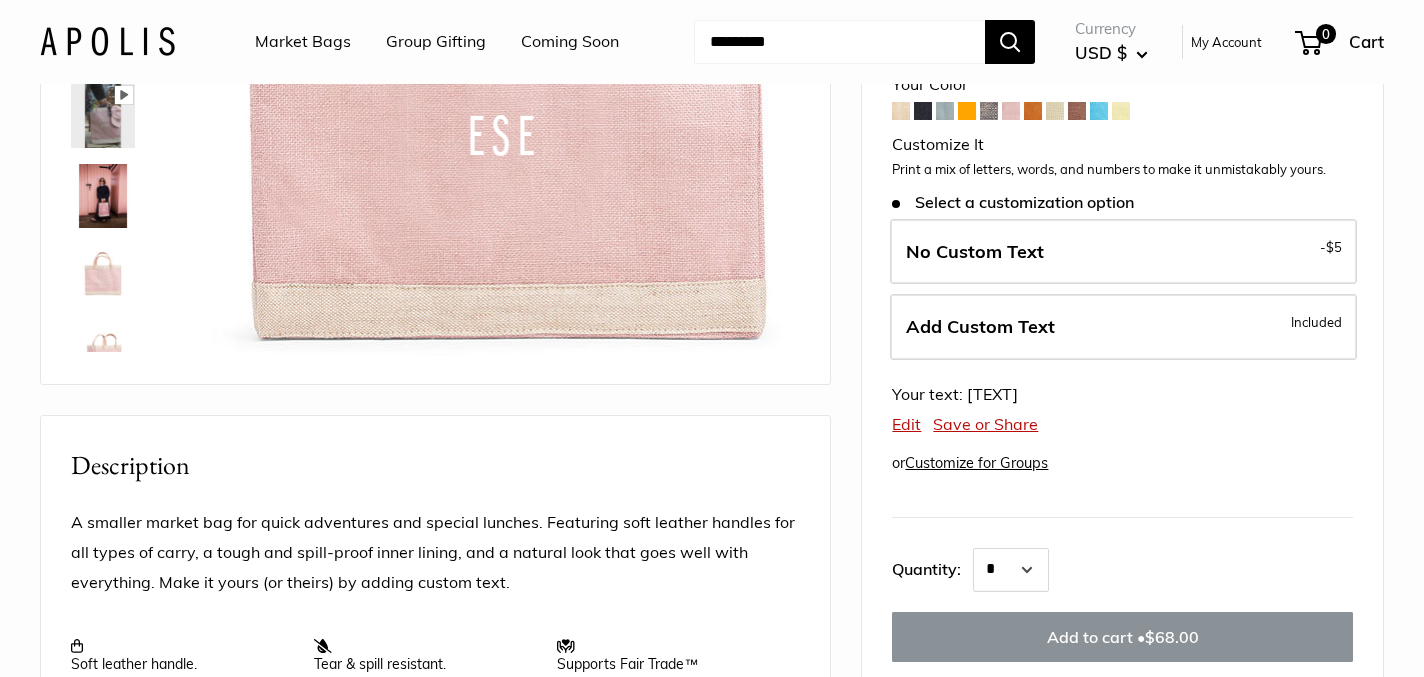 click at bounding box center (1011, 111) 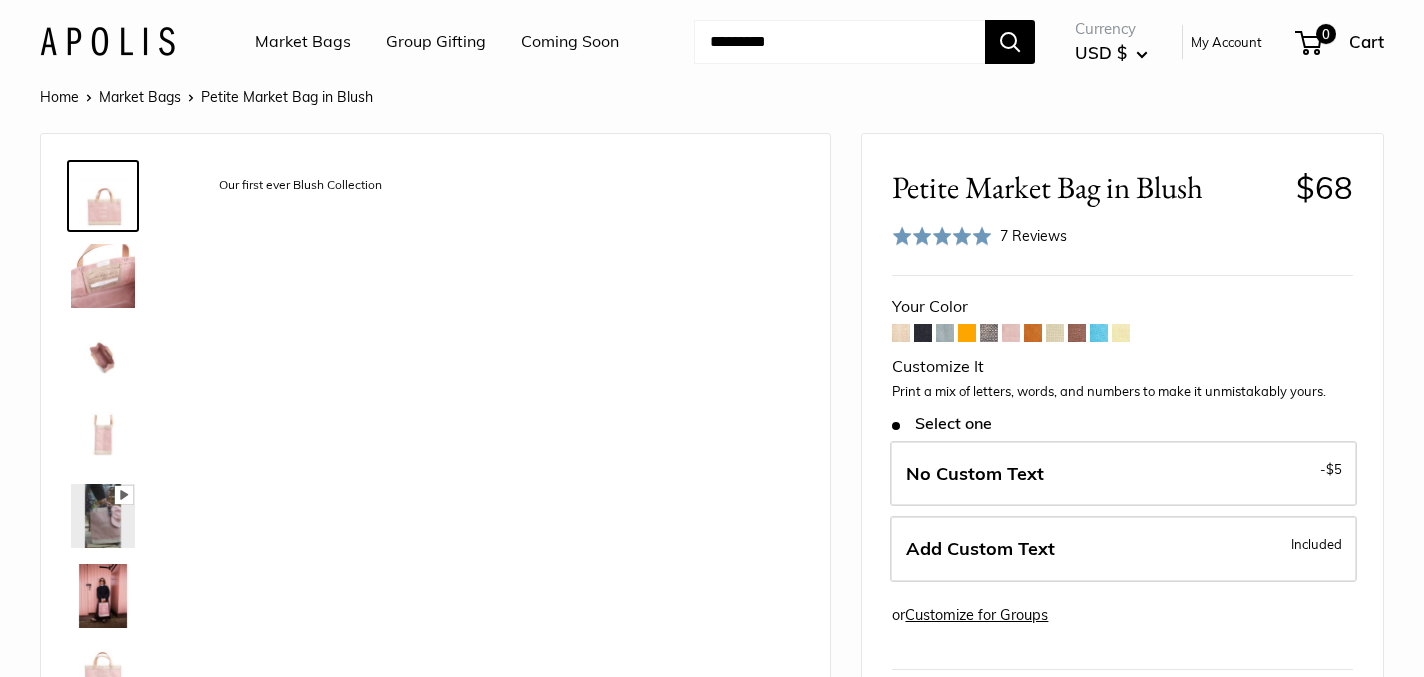 scroll, scrollTop: 0, scrollLeft: 0, axis: both 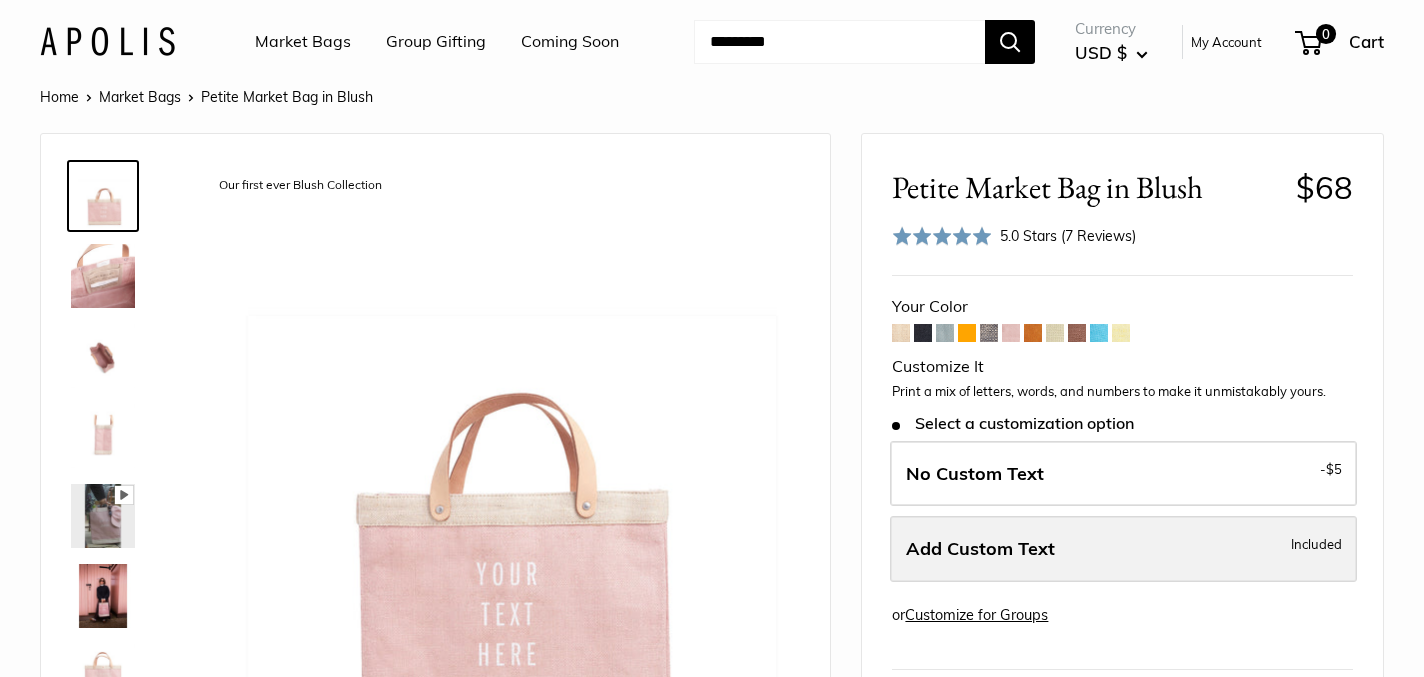 click on "Add Custom Text" at bounding box center [980, 548] 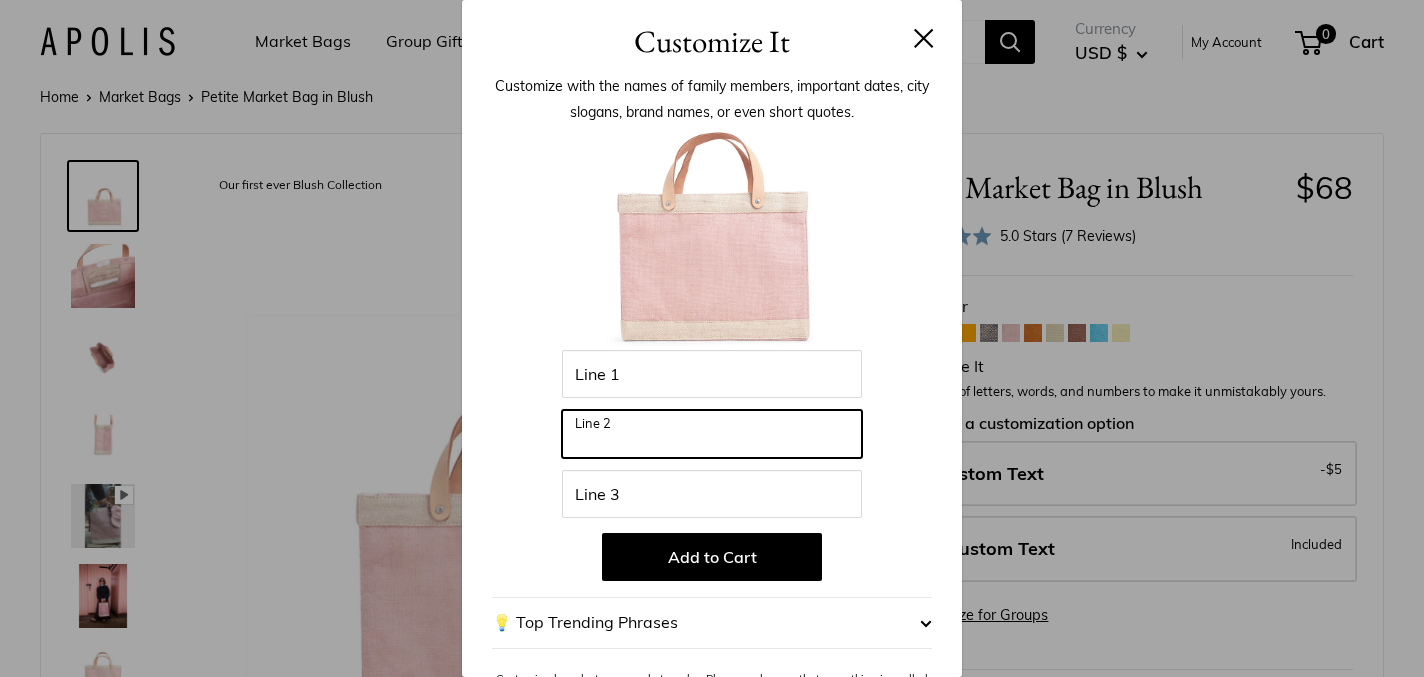 click on "Line 2" at bounding box center [712, 434] 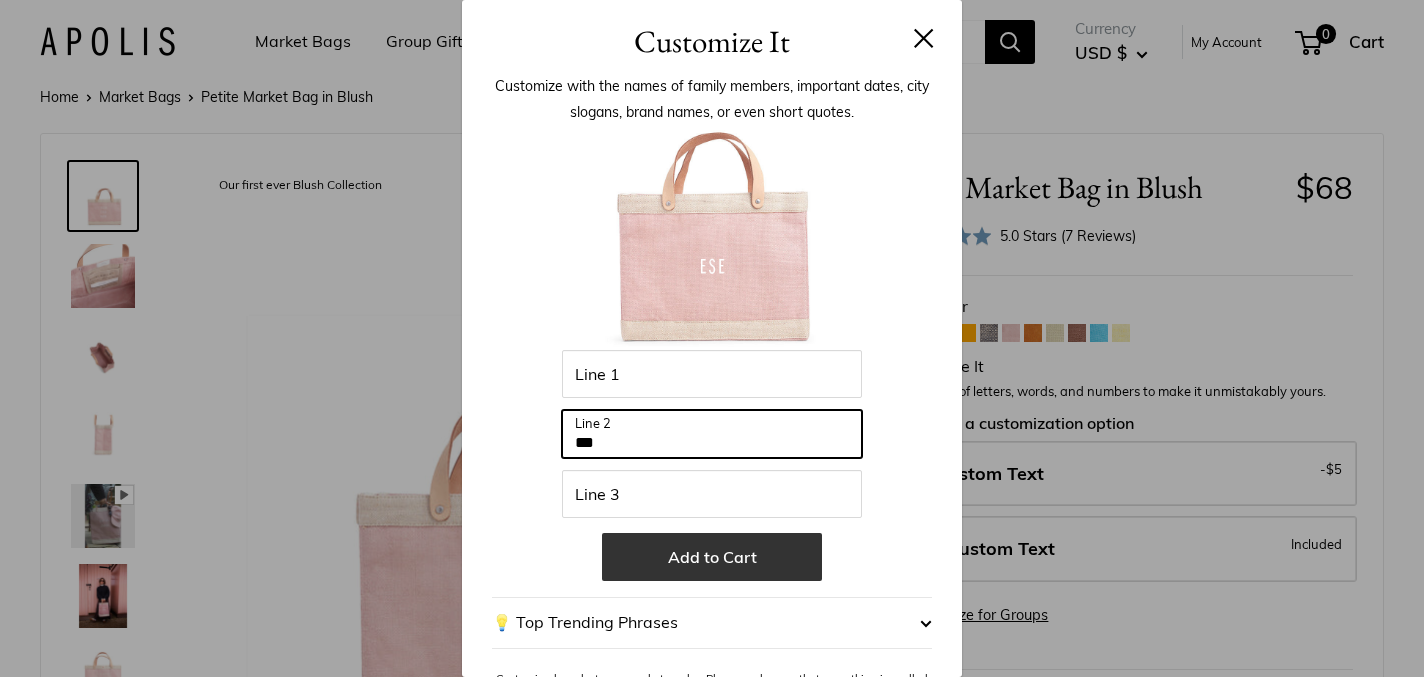 type on "***" 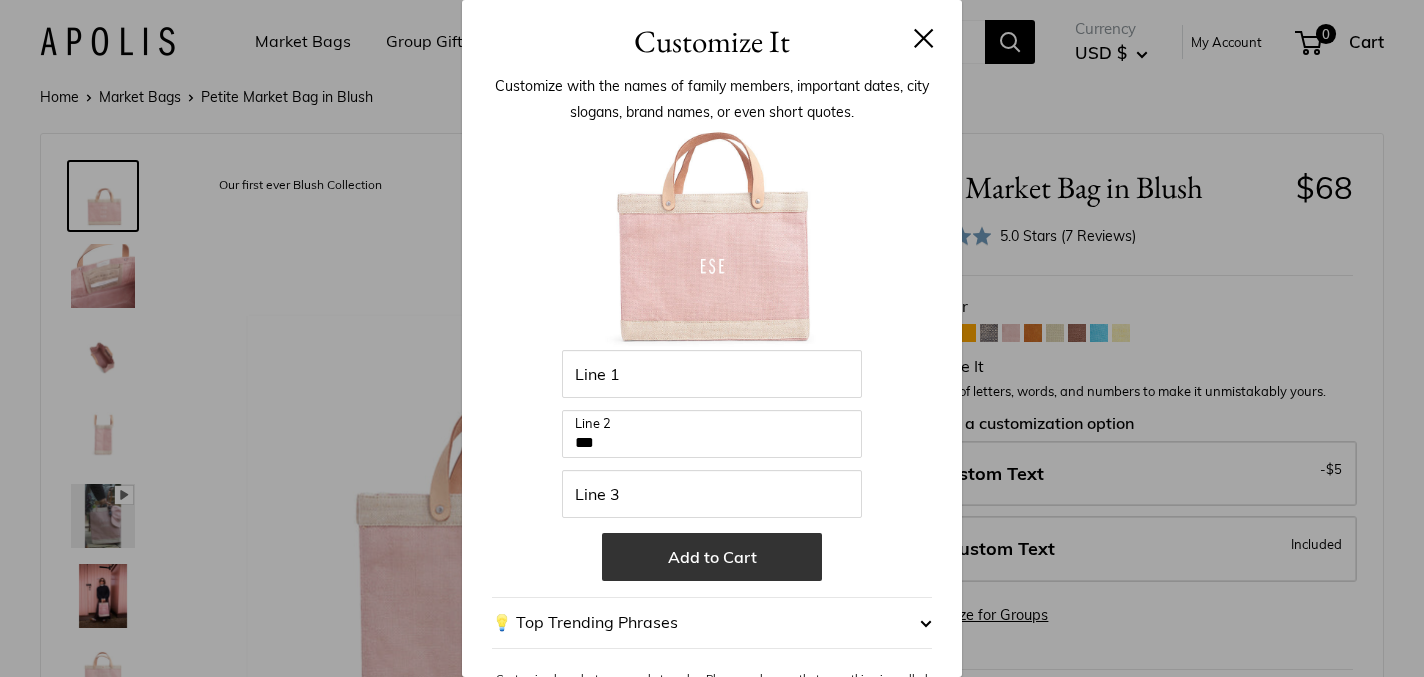 click on "Add to Cart" at bounding box center (712, 557) 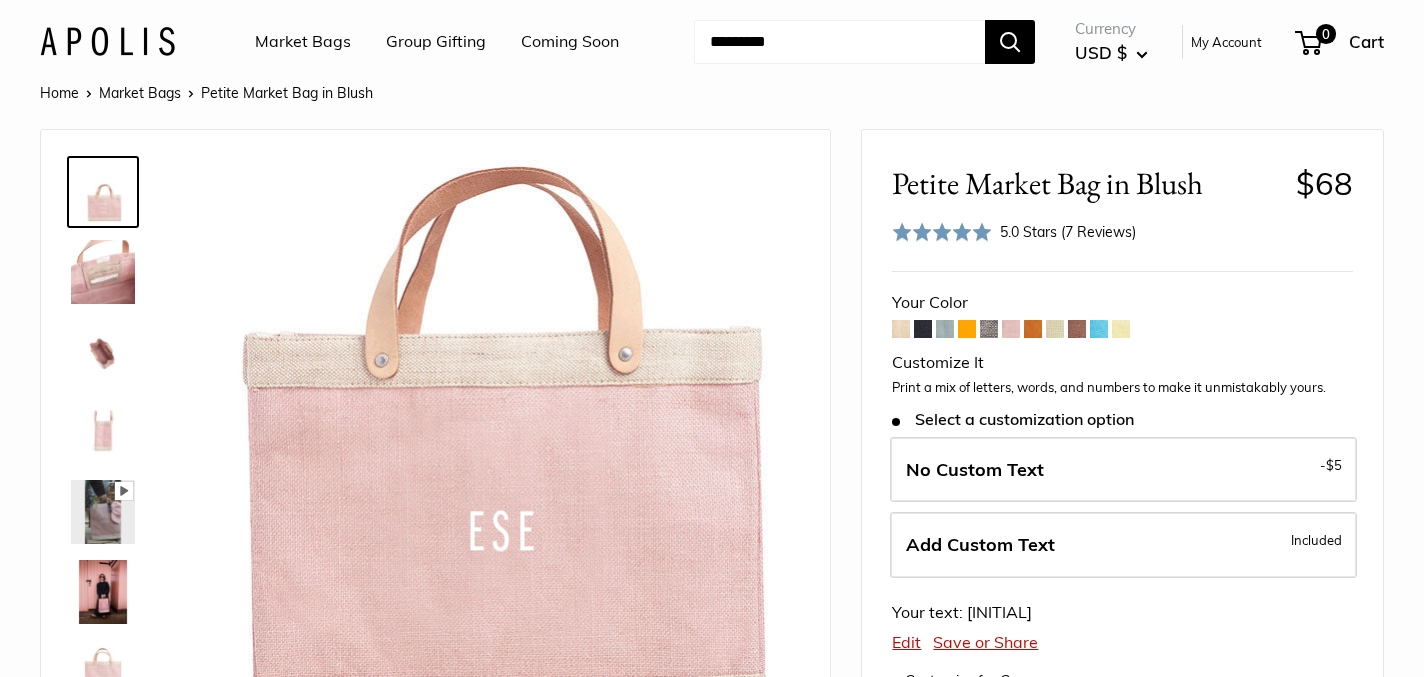 scroll, scrollTop: 0, scrollLeft: 0, axis: both 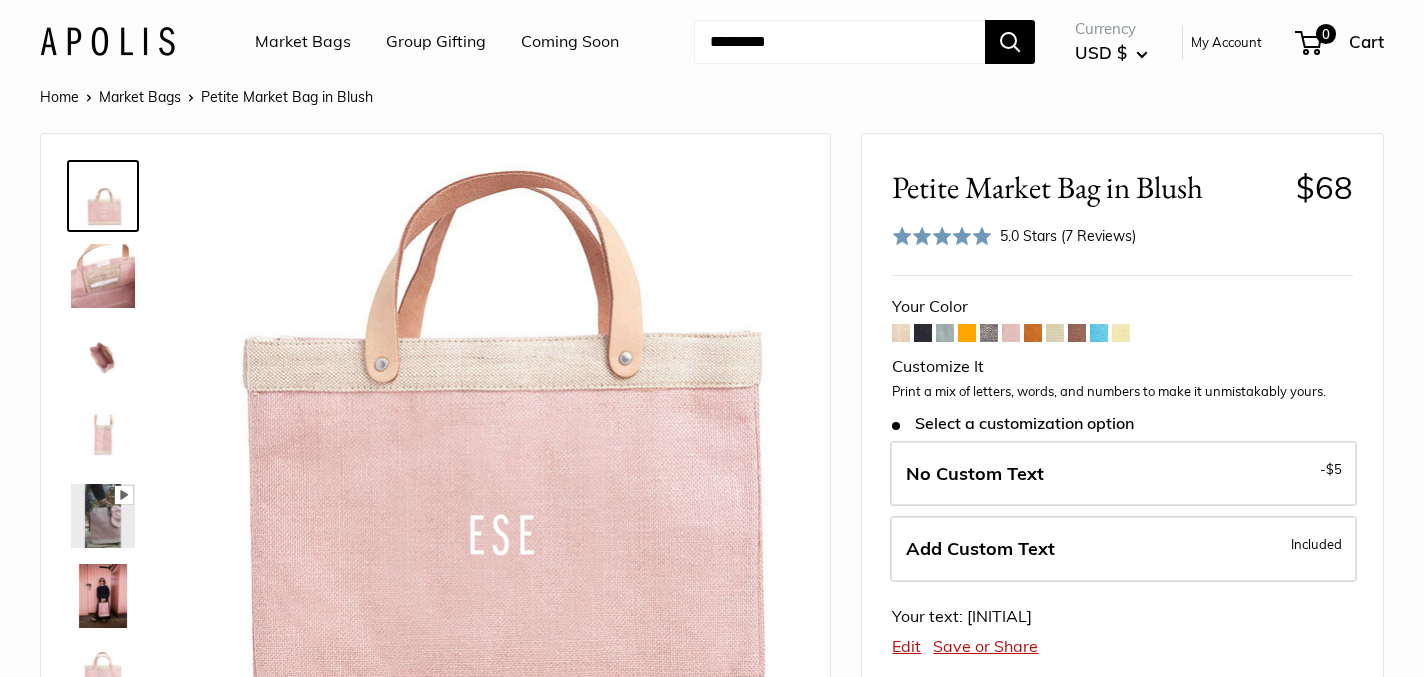 click at bounding box center (989, 333) 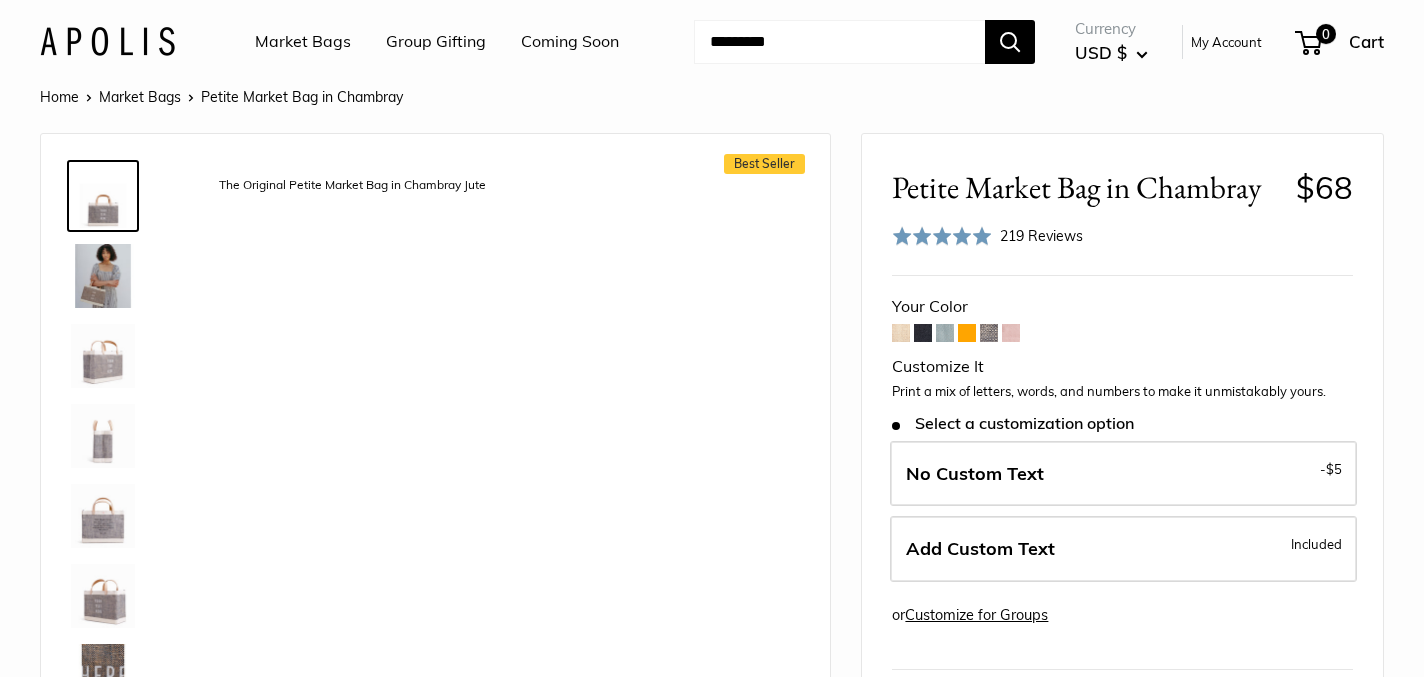 scroll, scrollTop: 0, scrollLeft: 0, axis: both 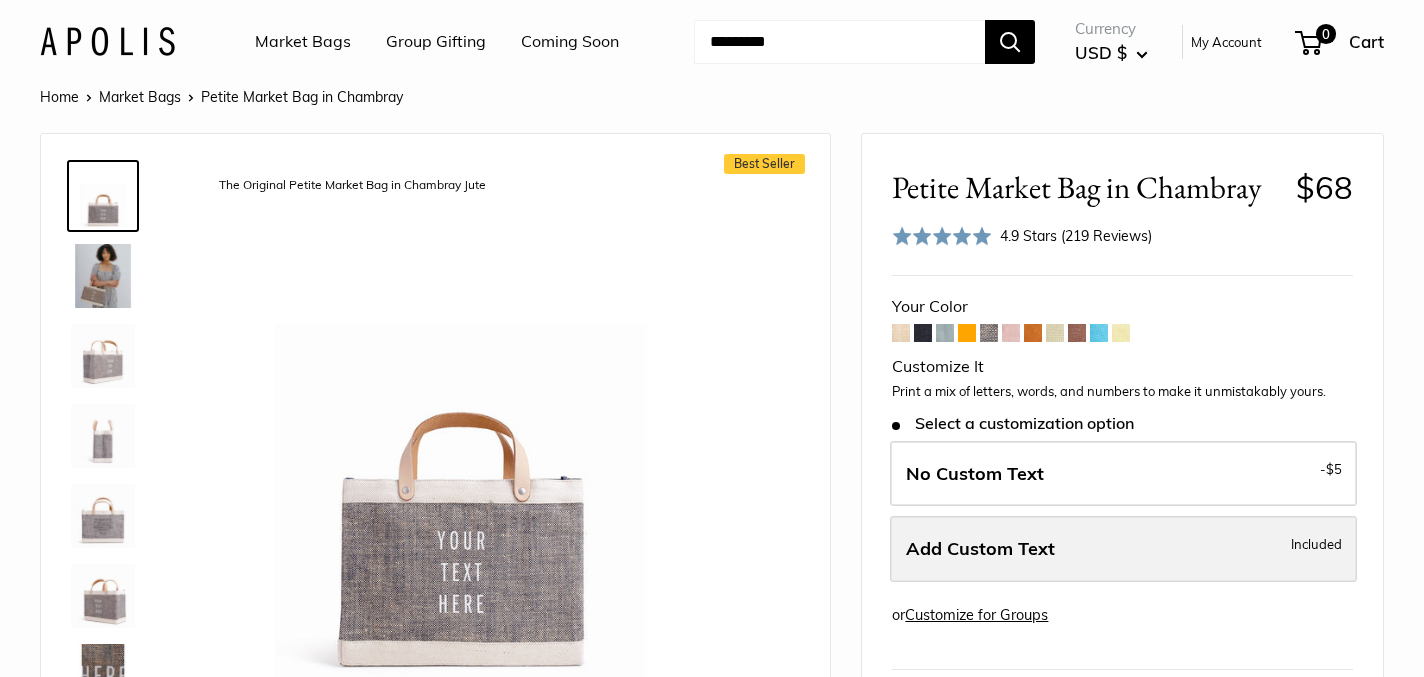 click on "Add Custom Text" at bounding box center [980, 548] 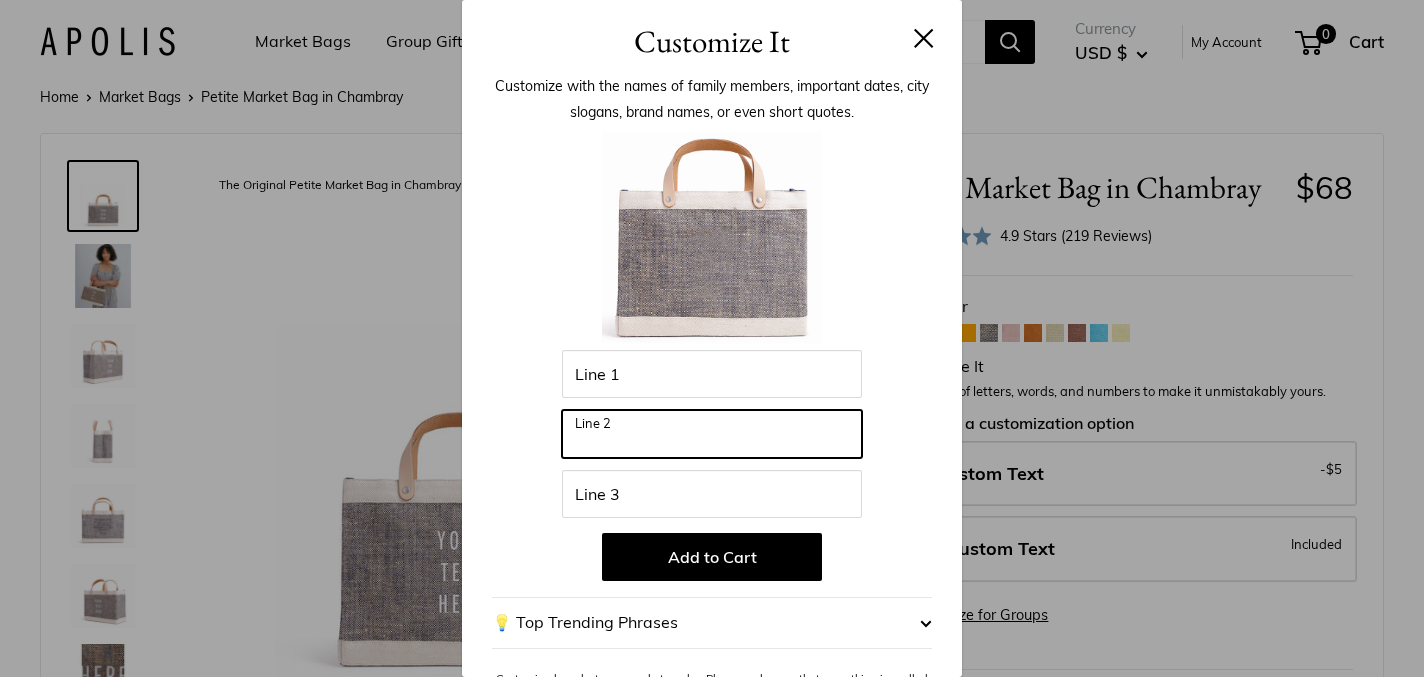click on "Line 2" at bounding box center [712, 434] 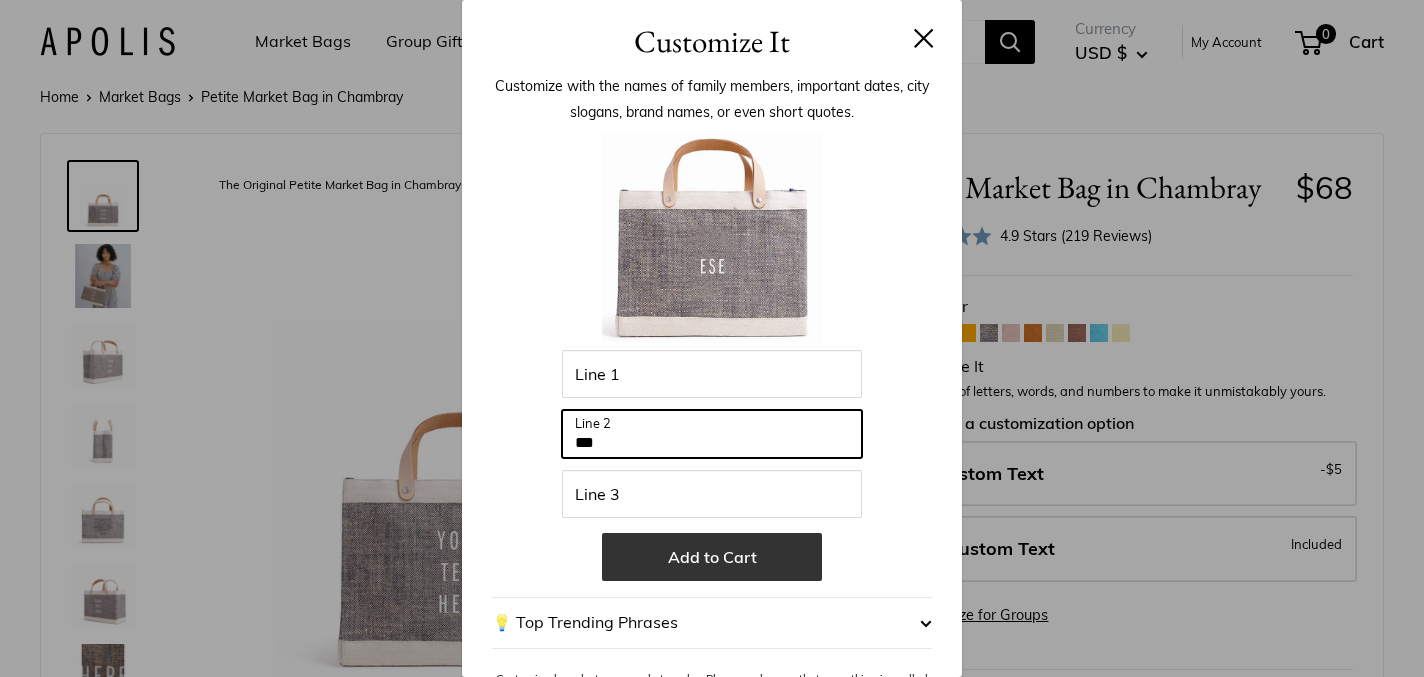 type on "***" 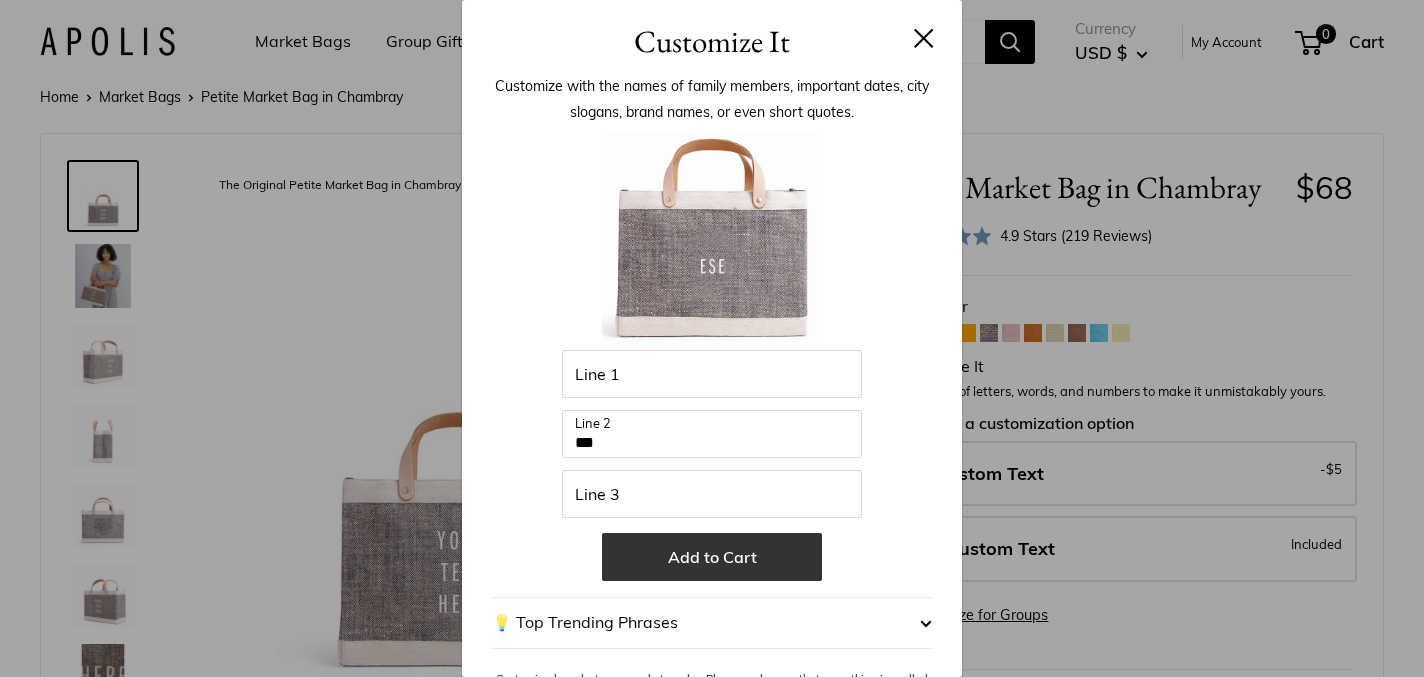 click on "Add to Cart" at bounding box center [712, 557] 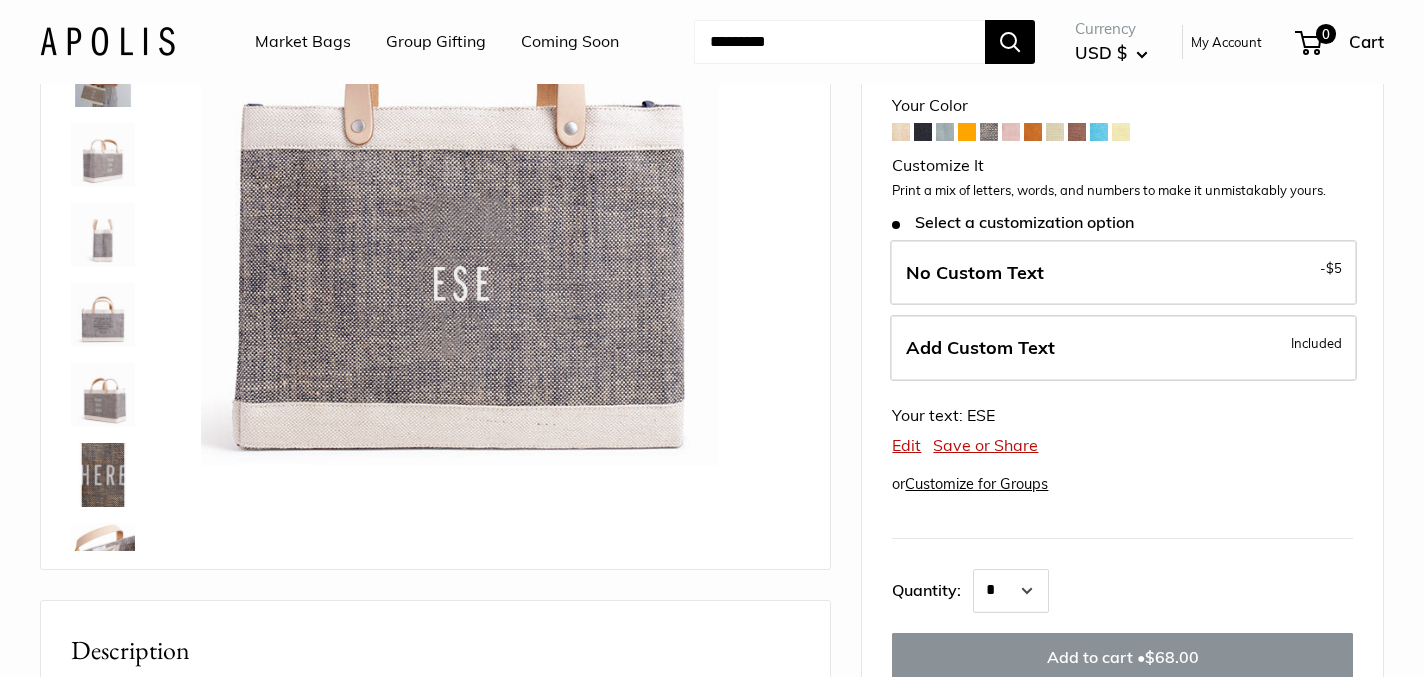scroll, scrollTop: 203, scrollLeft: 0, axis: vertical 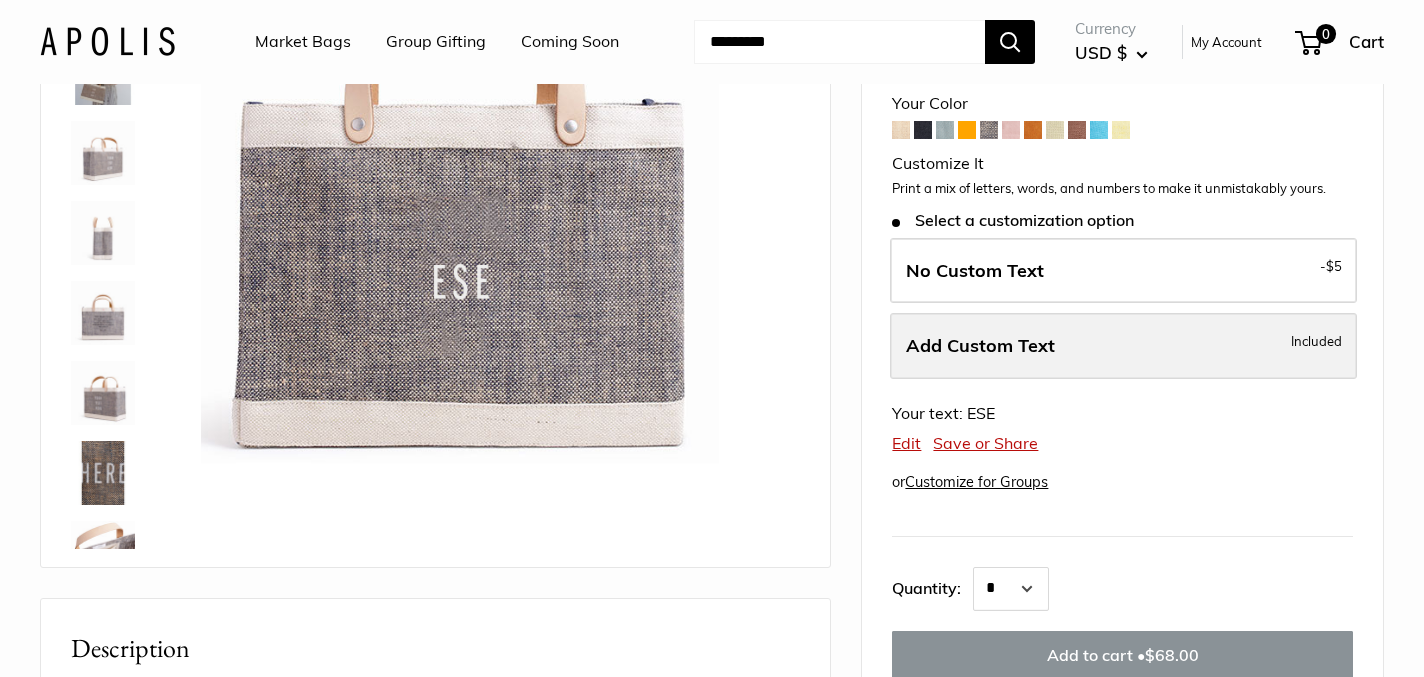 click on "Add Custom Text" at bounding box center (980, 345) 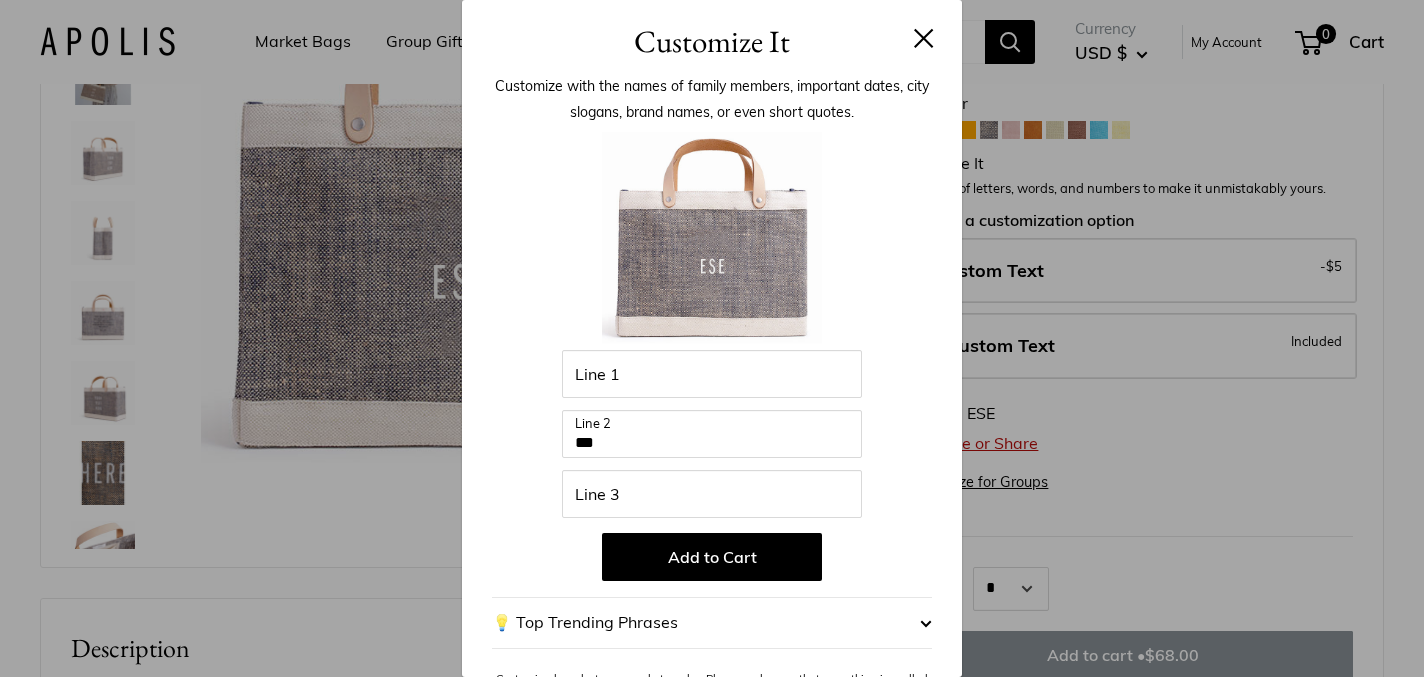 click at bounding box center (924, 38) 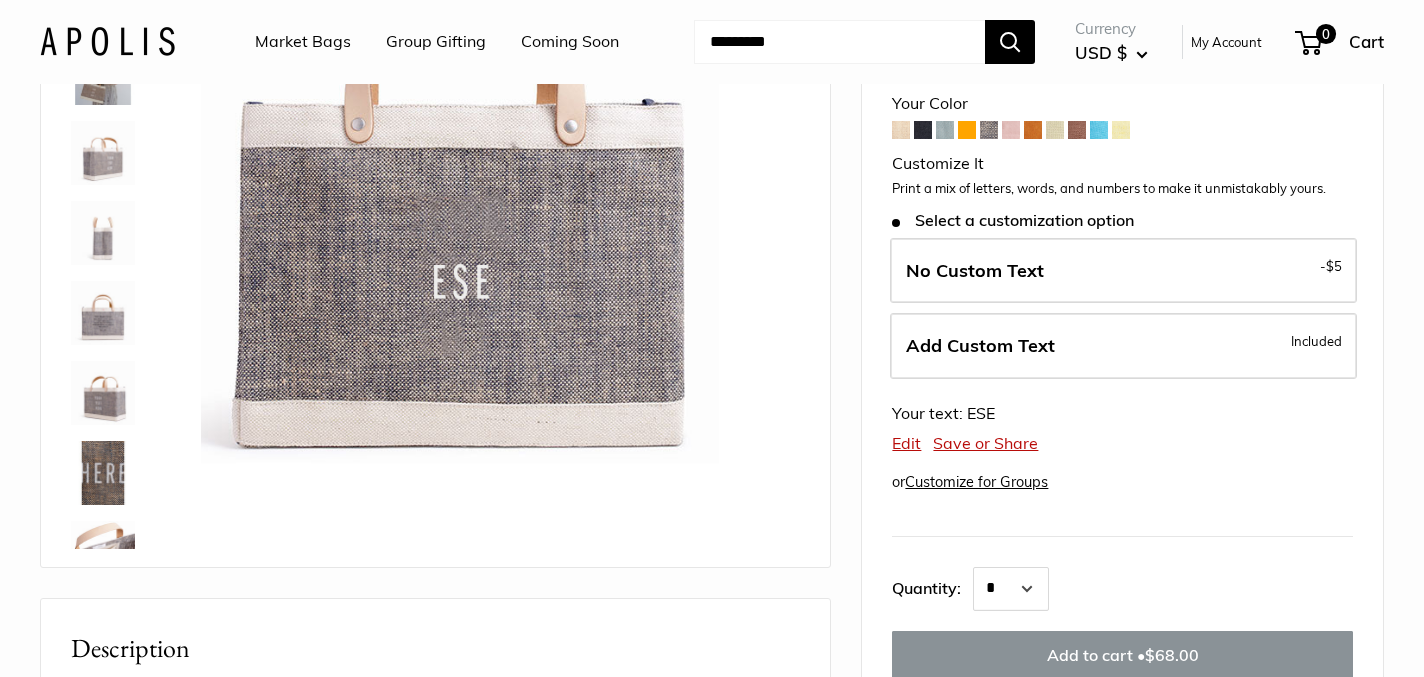 click at bounding box center [1011, 130] 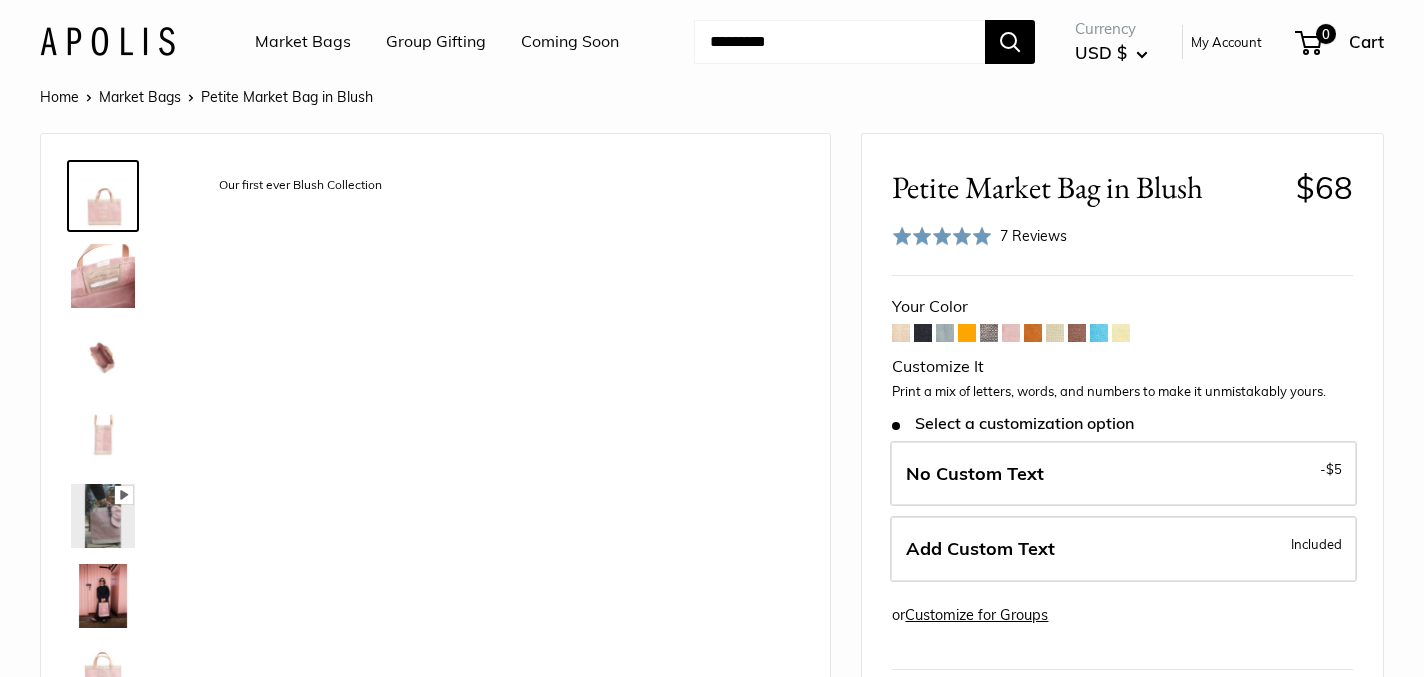 scroll, scrollTop: 0, scrollLeft: 0, axis: both 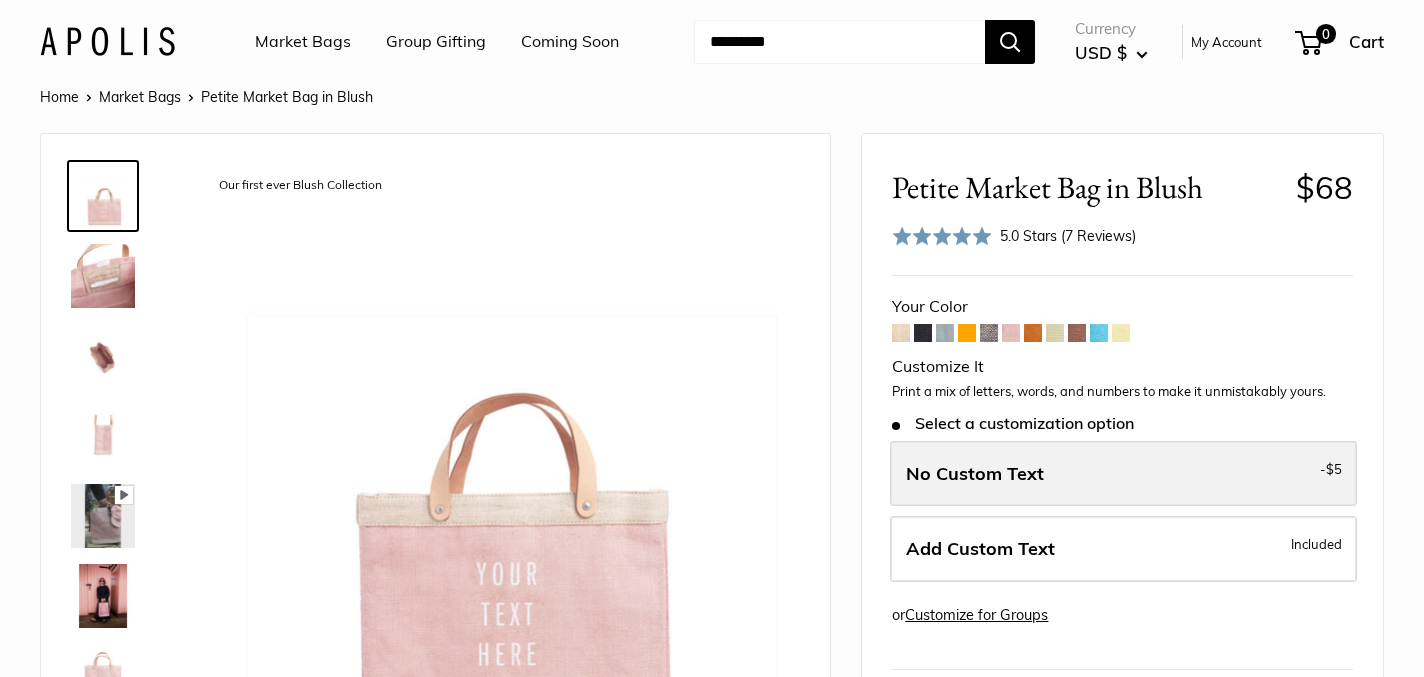 click on "No Custom Text" at bounding box center [975, 473] 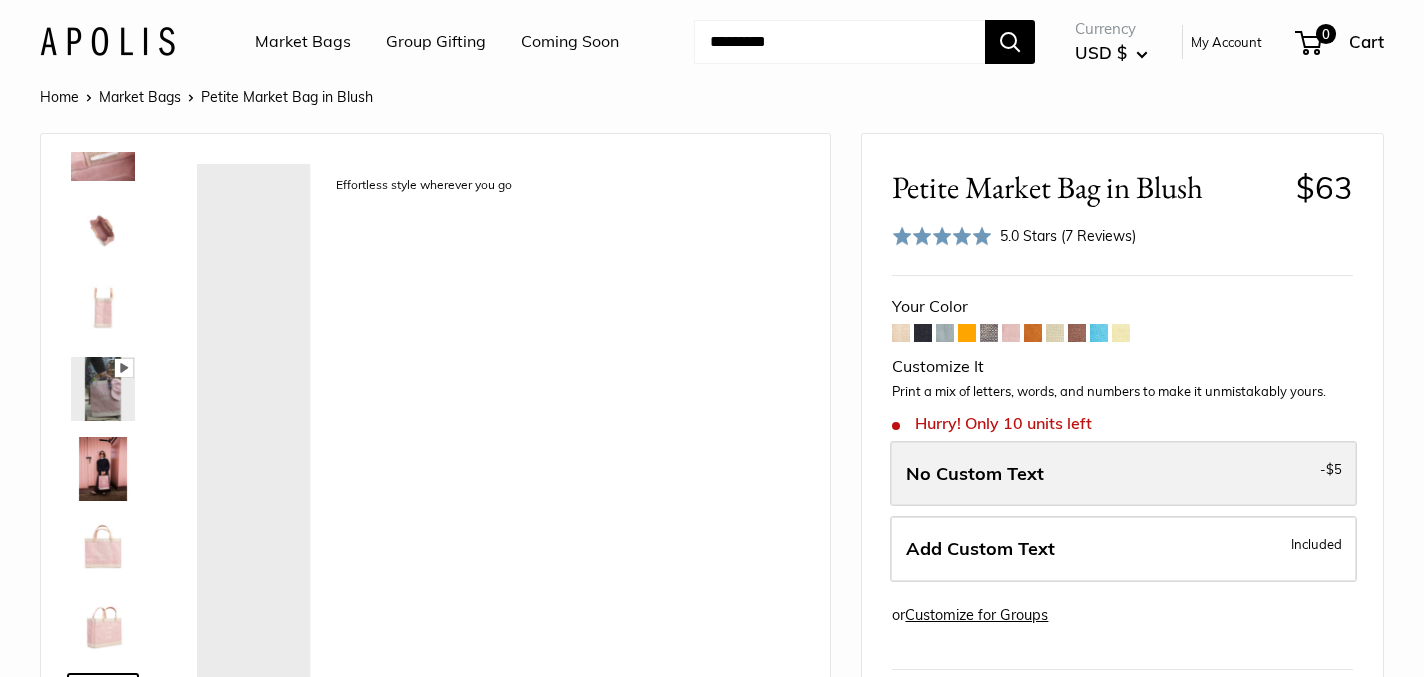 scroll, scrollTop: 128, scrollLeft: 0, axis: vertical 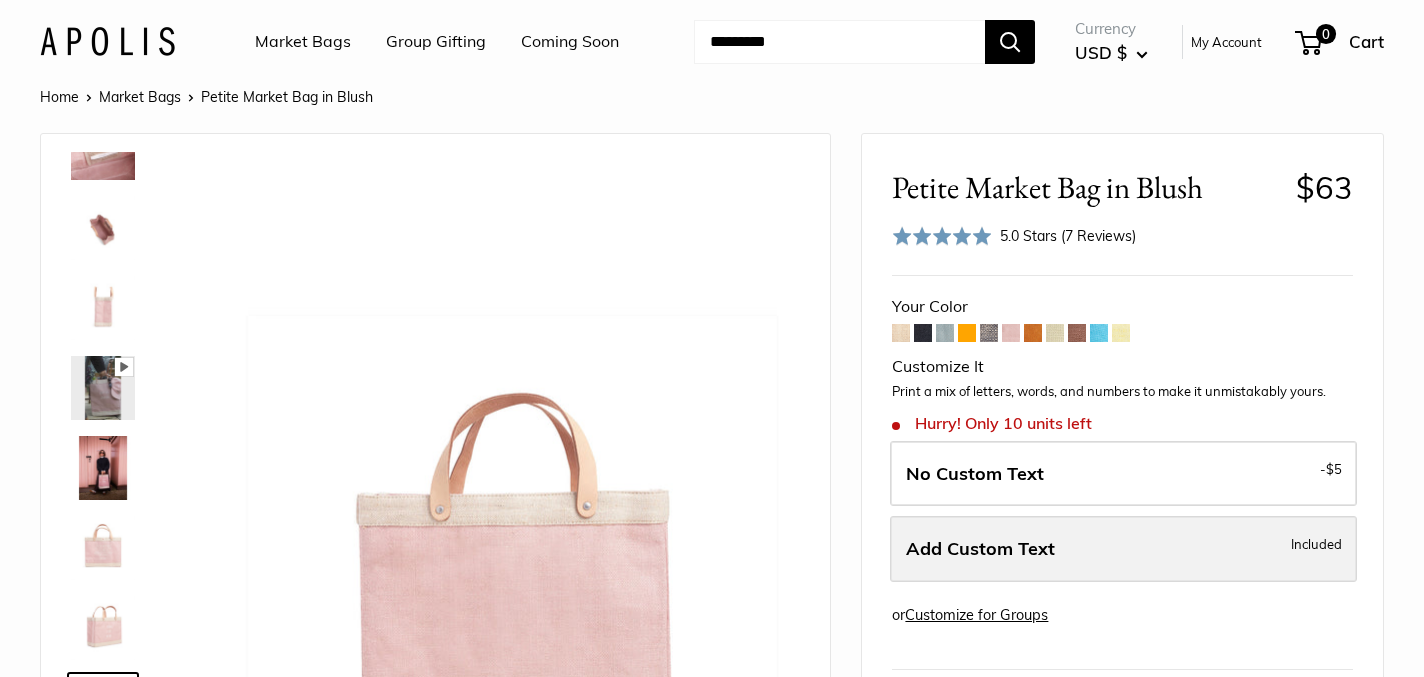 click on "Add Custom Text
Included" at bounding box center (1123, 549) 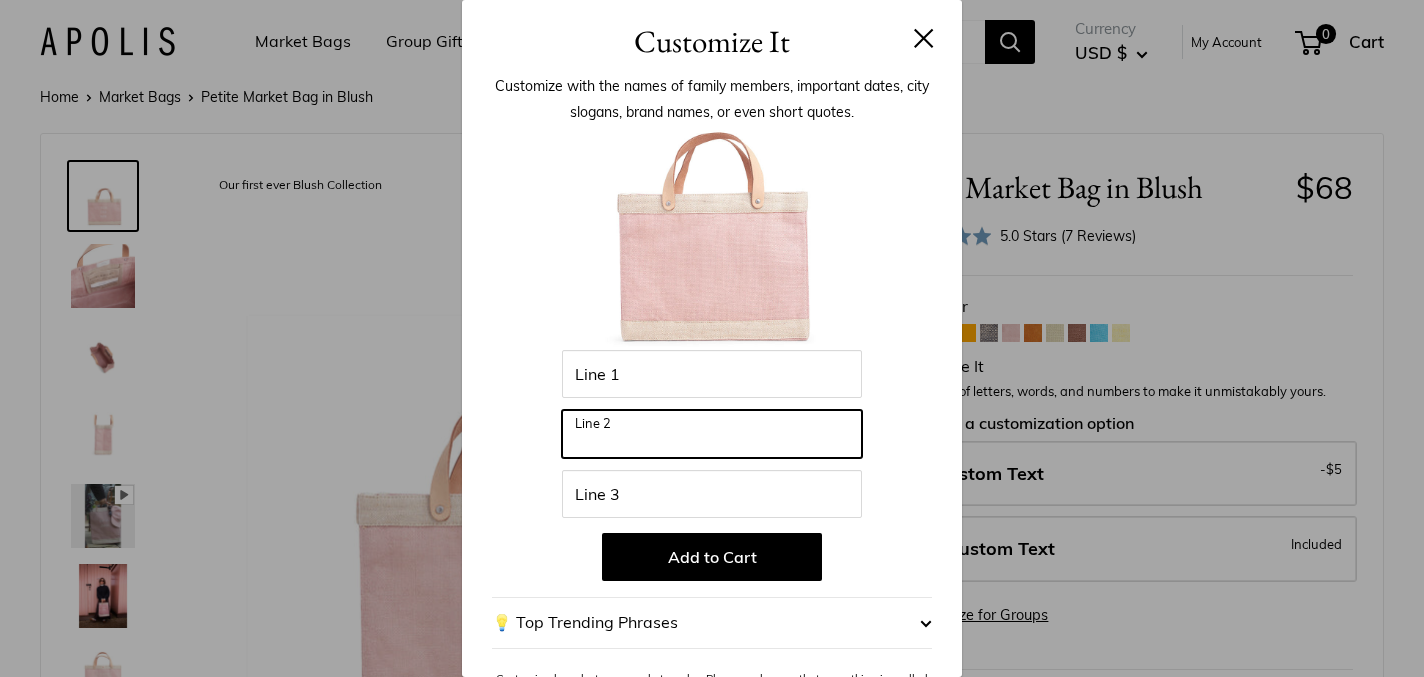 click on "Line 2" at bounding box center [712, 434] 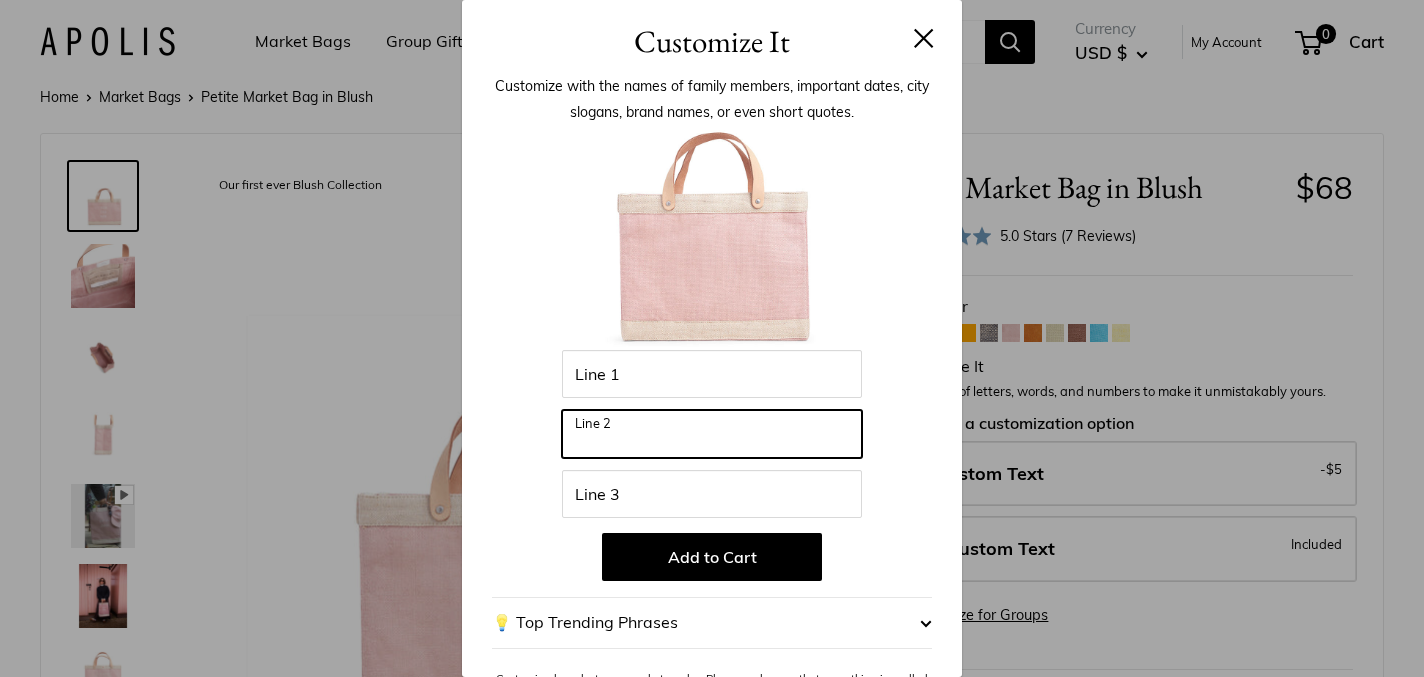 scroll, scrollTop: 41, scrollLeft: 0, axis: vertical 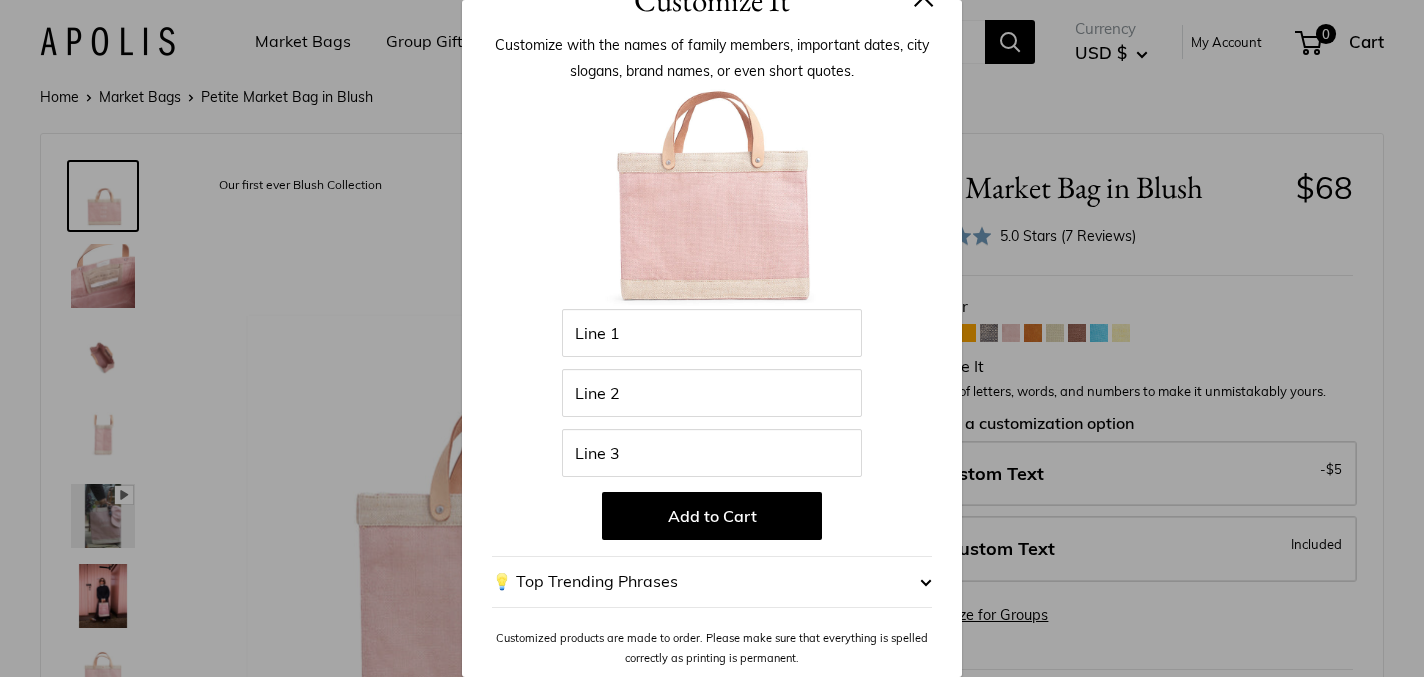 click on "Add to Cart" at bounding box center (712, 516) 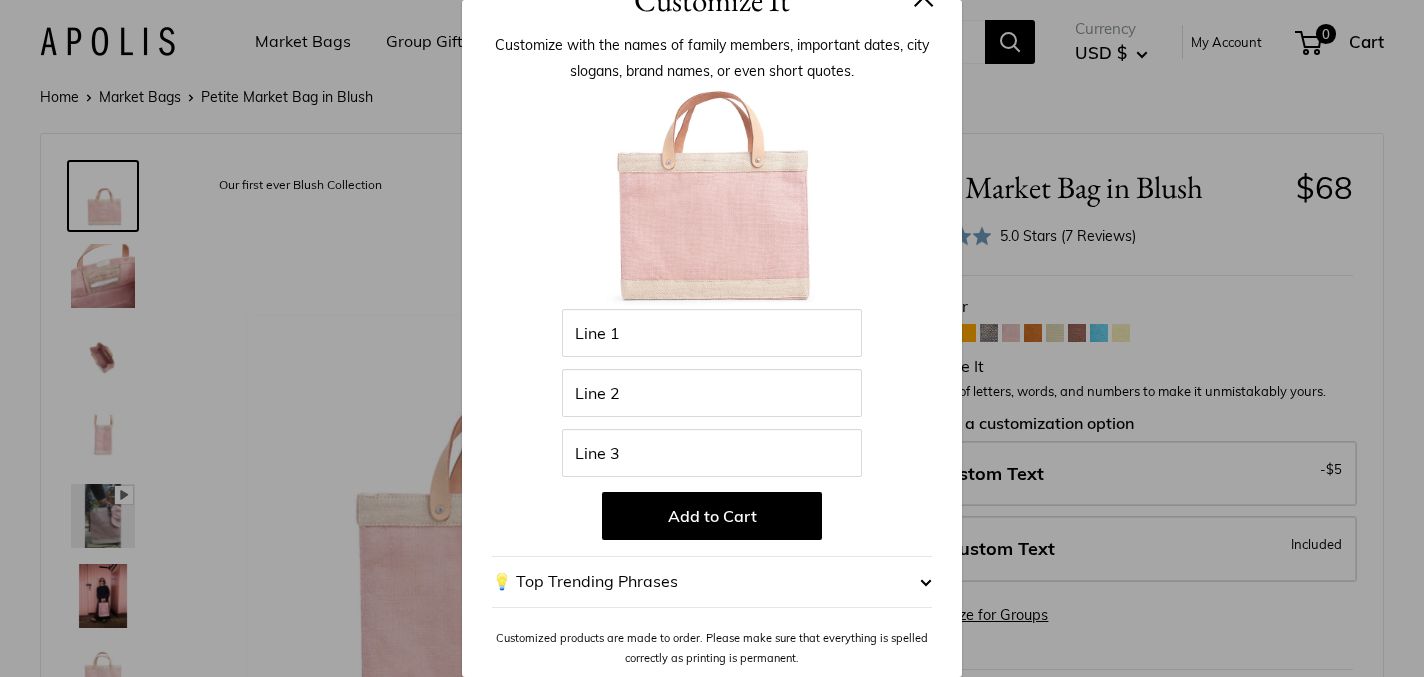 click on "💡 Top Trending Phrases" at bounding box center (712, 582) 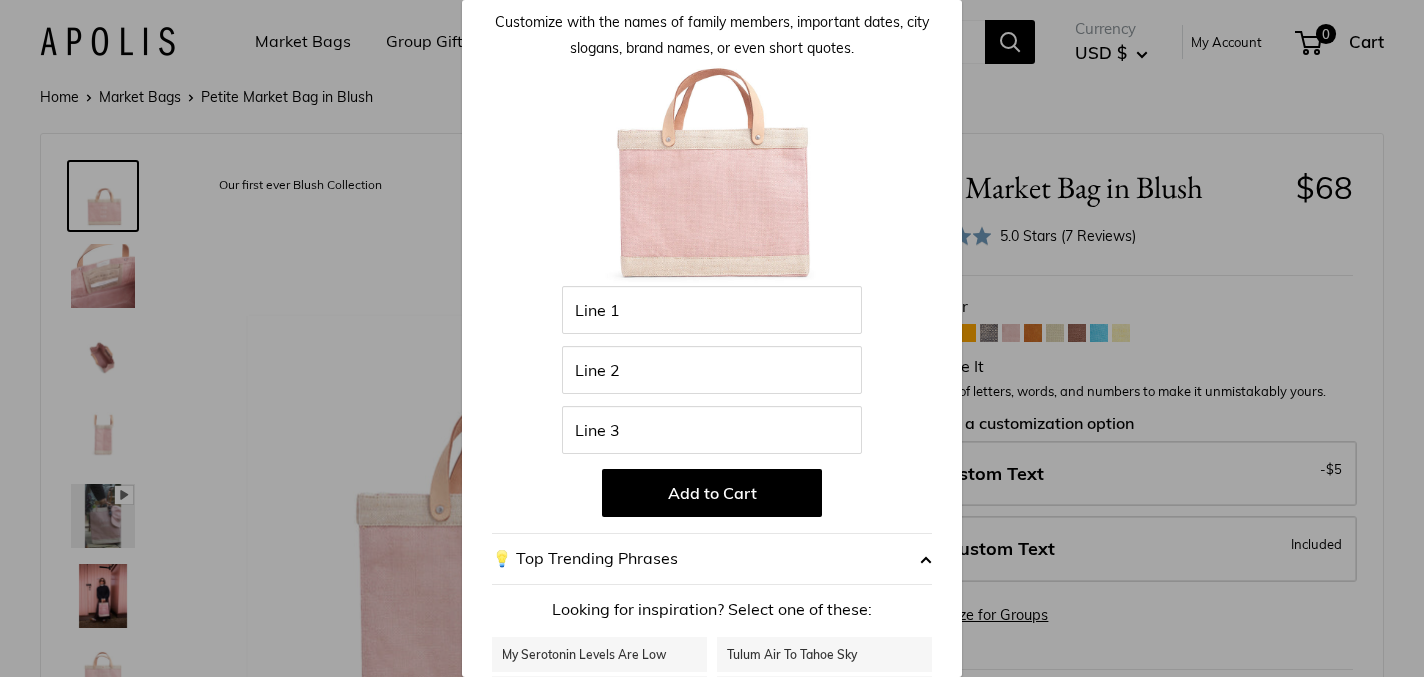 scroll, scrollTop: 55, scrollLeft: 0, axis: vertical 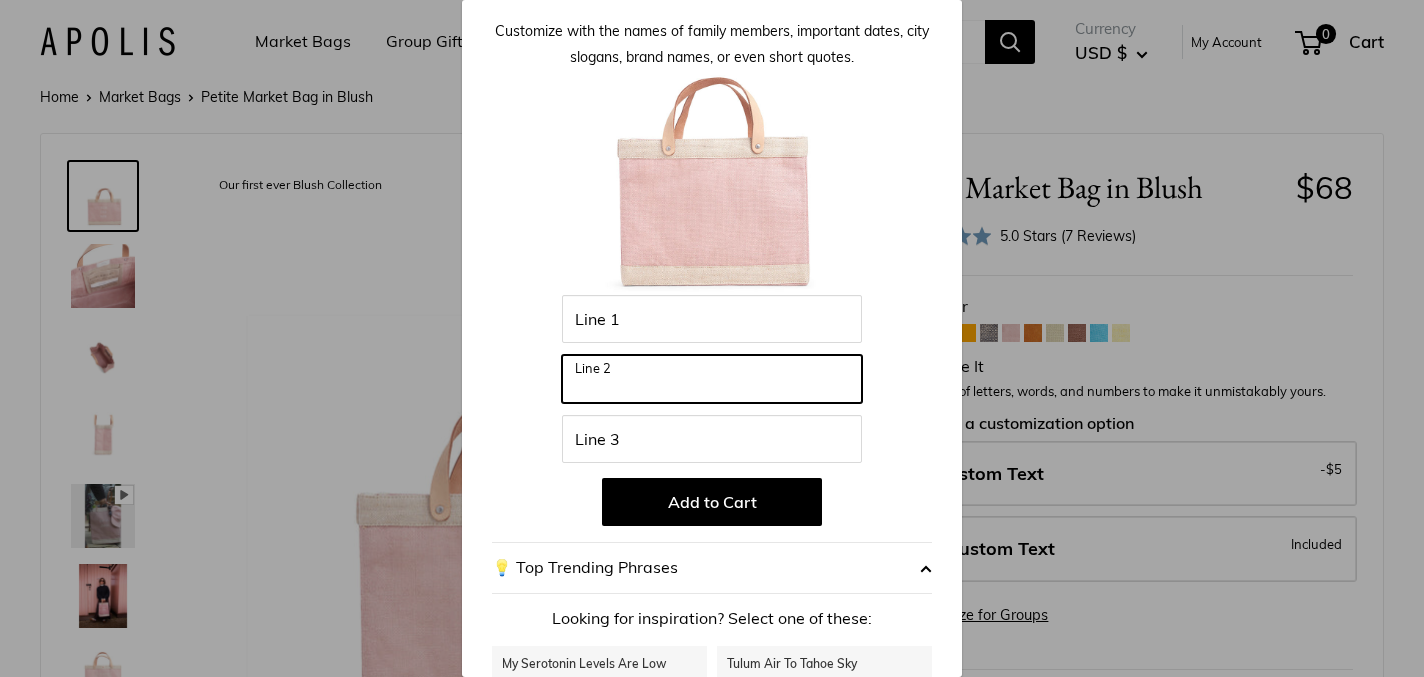 click on "Line 2" at bounding box center (712, 379) 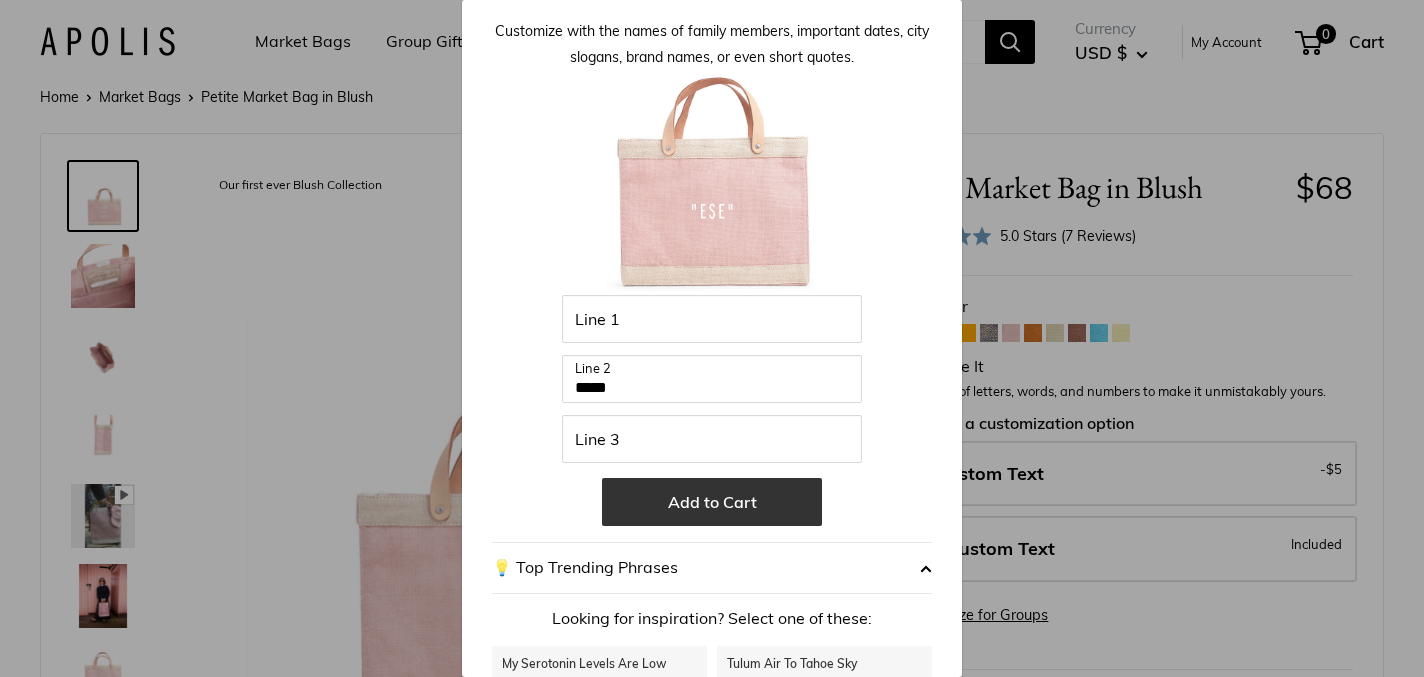 click on "Add to Cart" at bounding box center (712, 502) 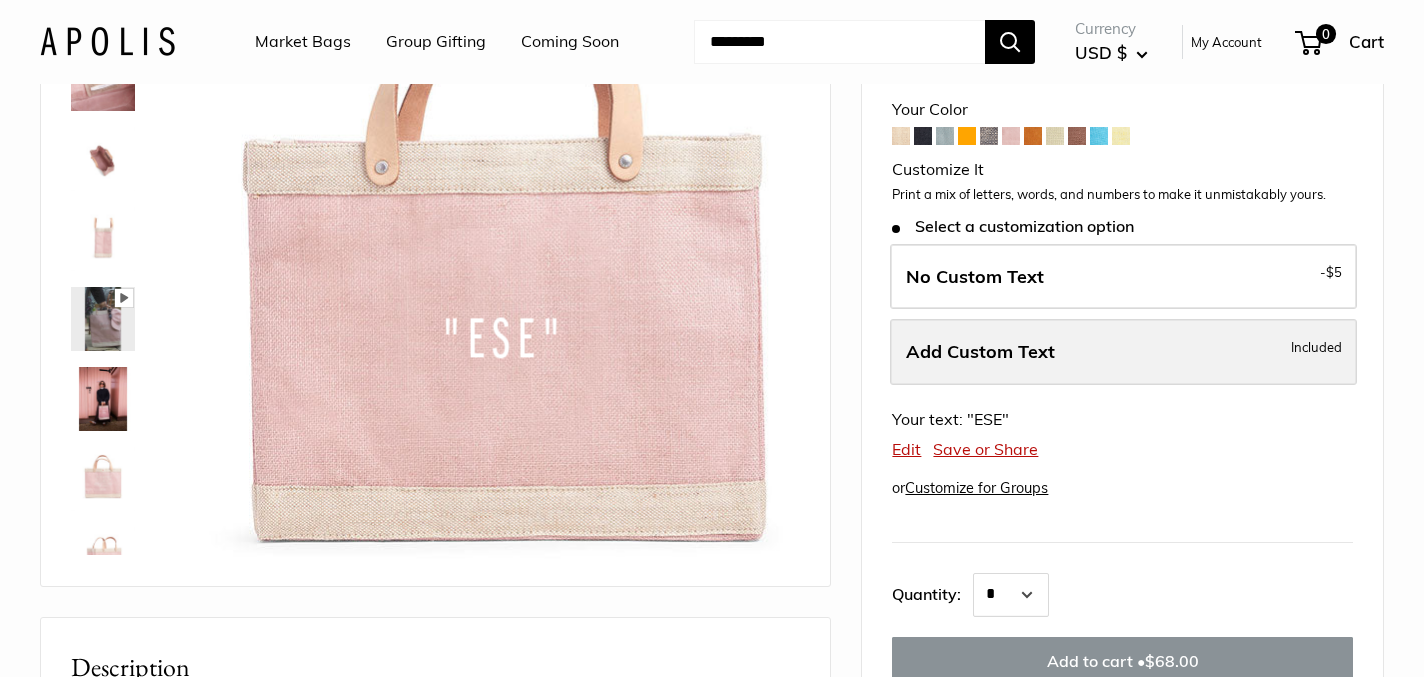 scroll, scrollTop: 212, scrollLeft: 0, axis: vertical 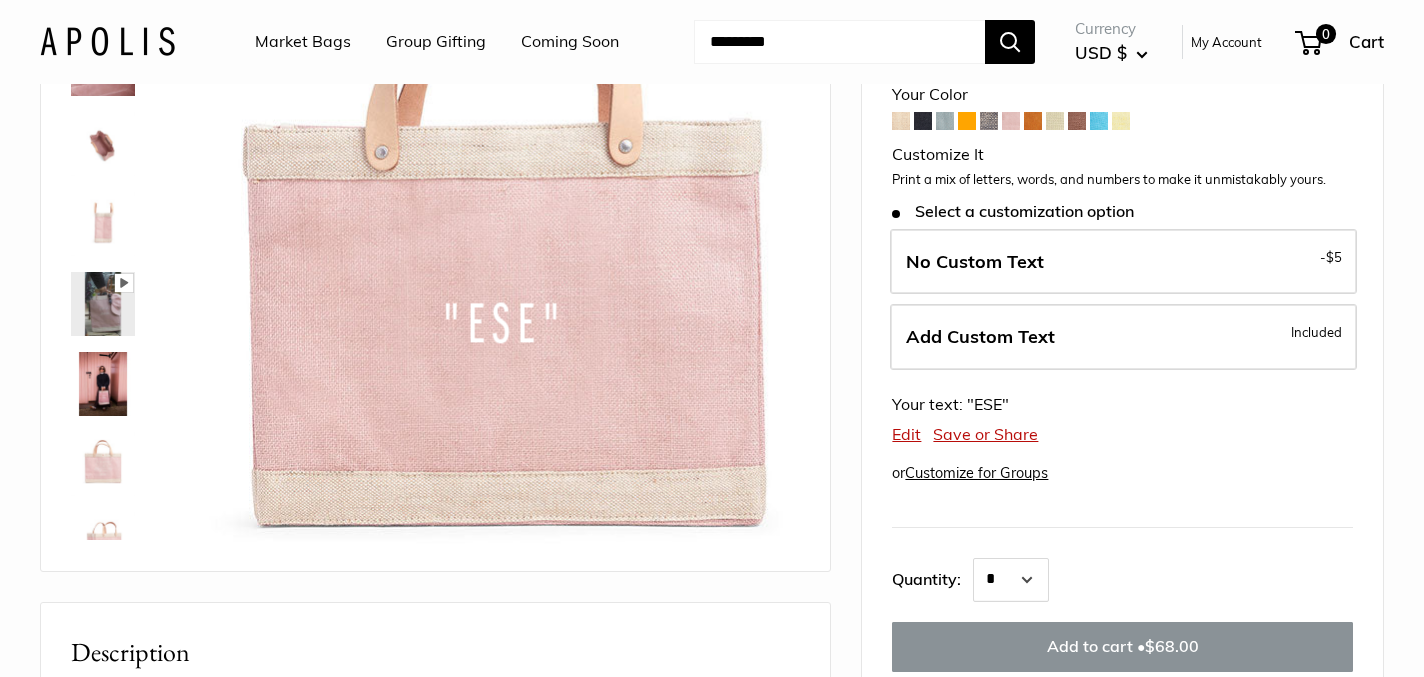 click on "Edit" at bounding box center (906, 434) 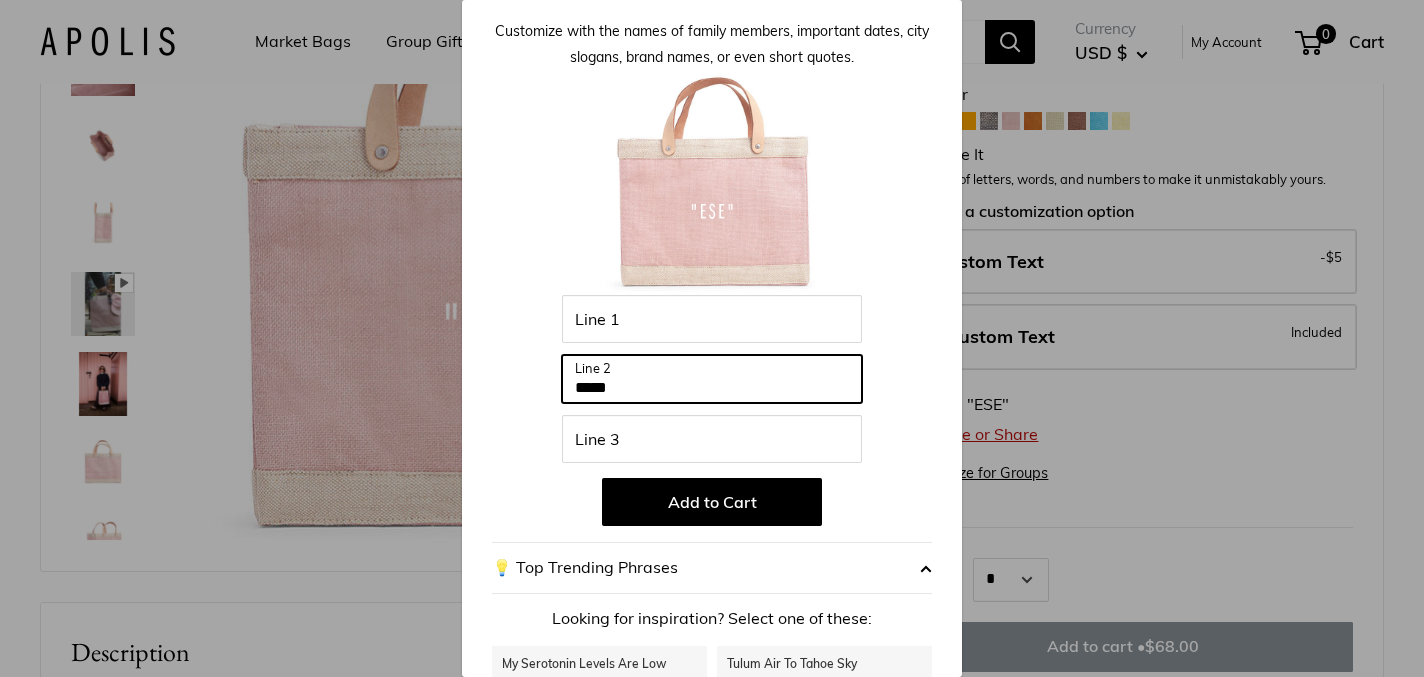 click on "*****" at bounding box center [712, 379] 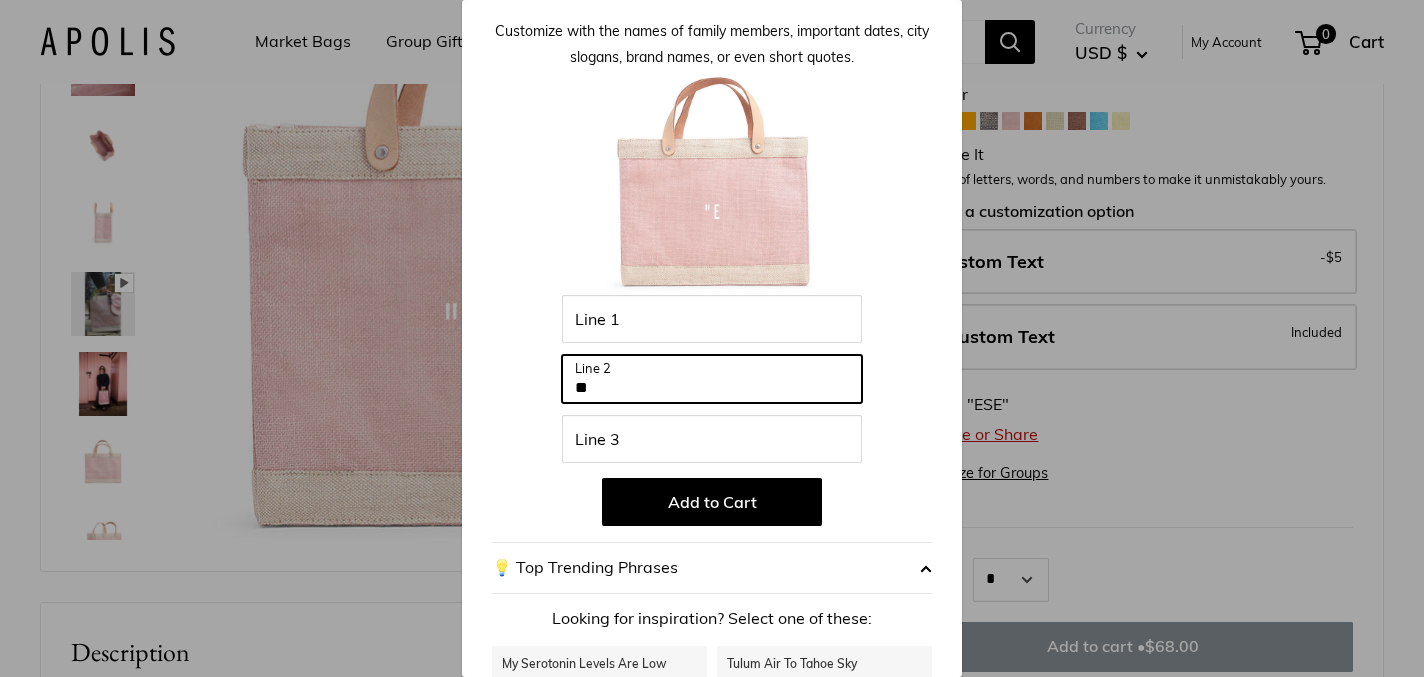 type on "*" 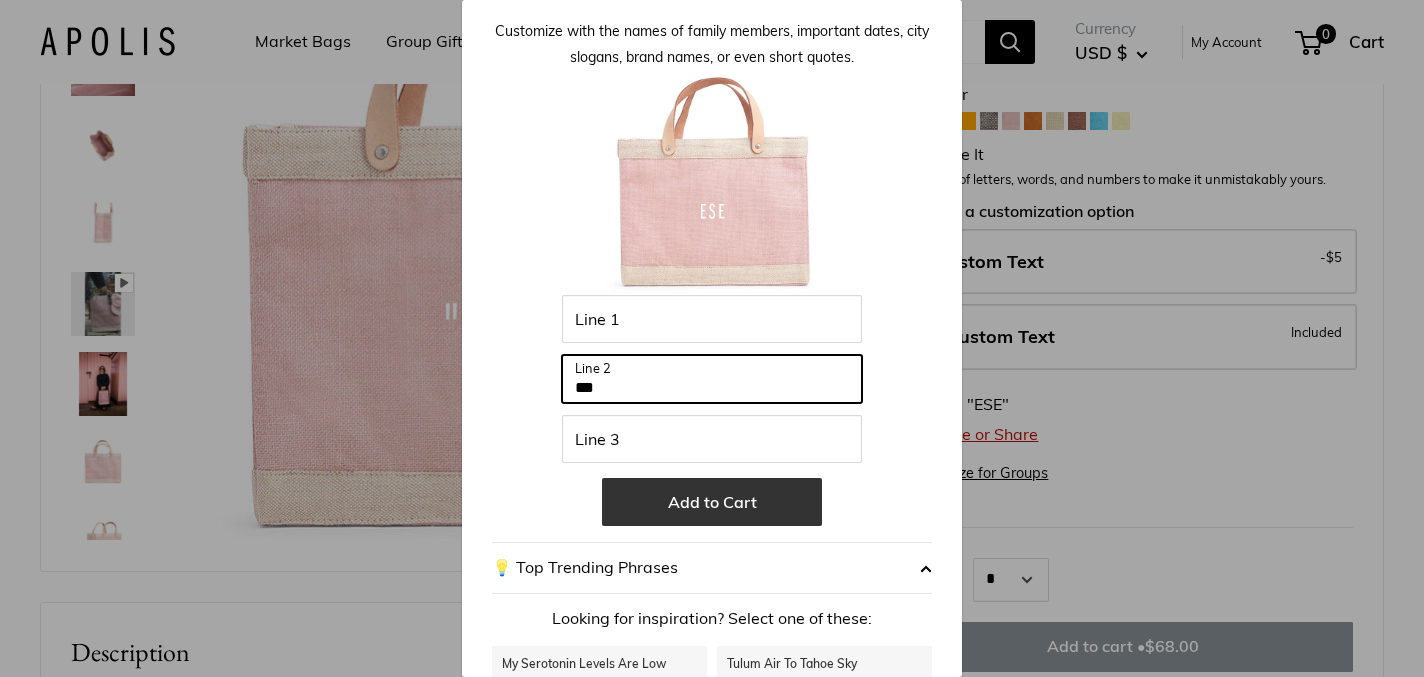 type on "***" 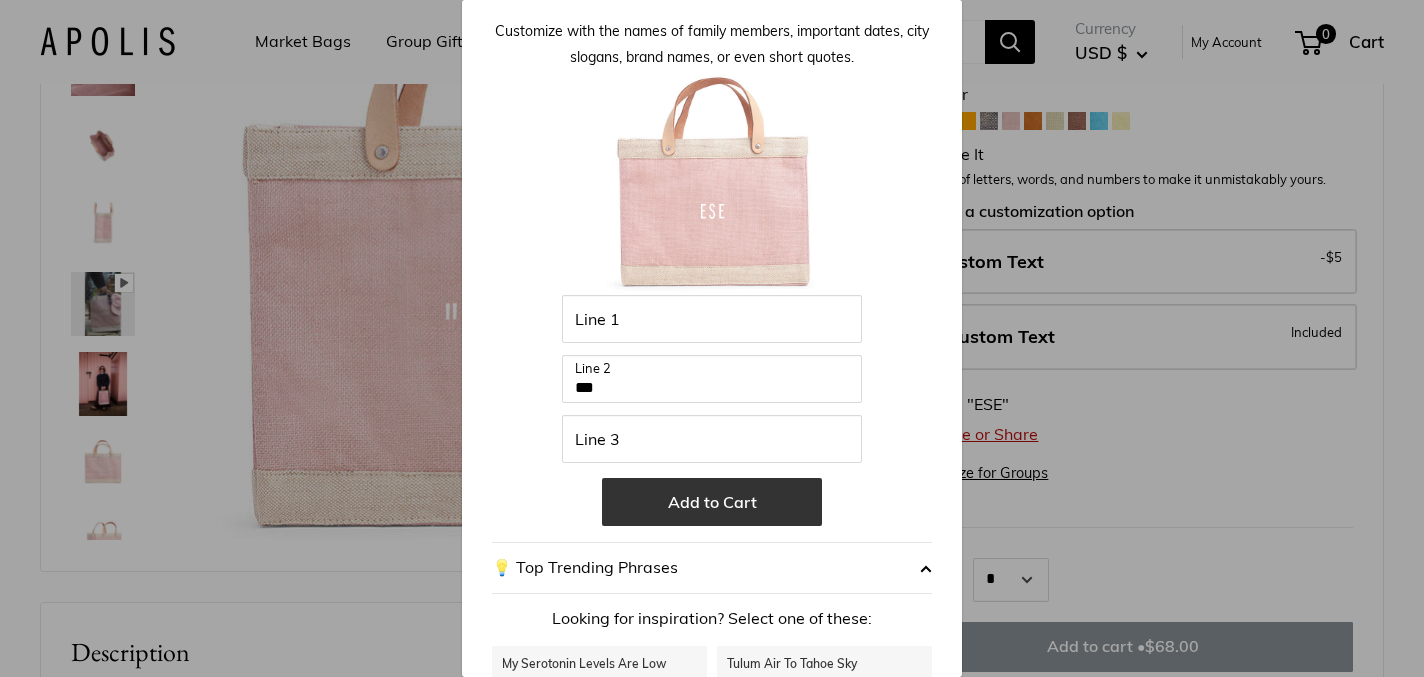 click on "Add to Cart" at bounding box center (712, 502) 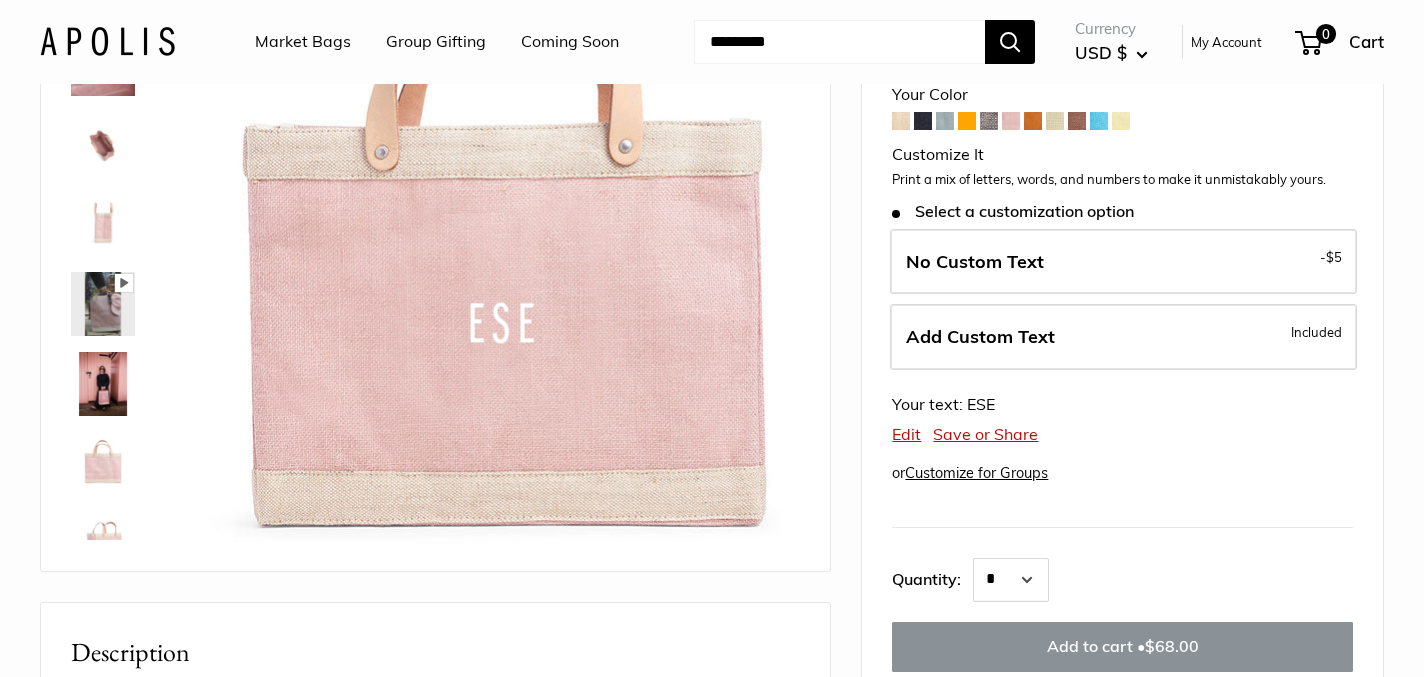 click on "Save or Share" at bounding box center (985, 434) 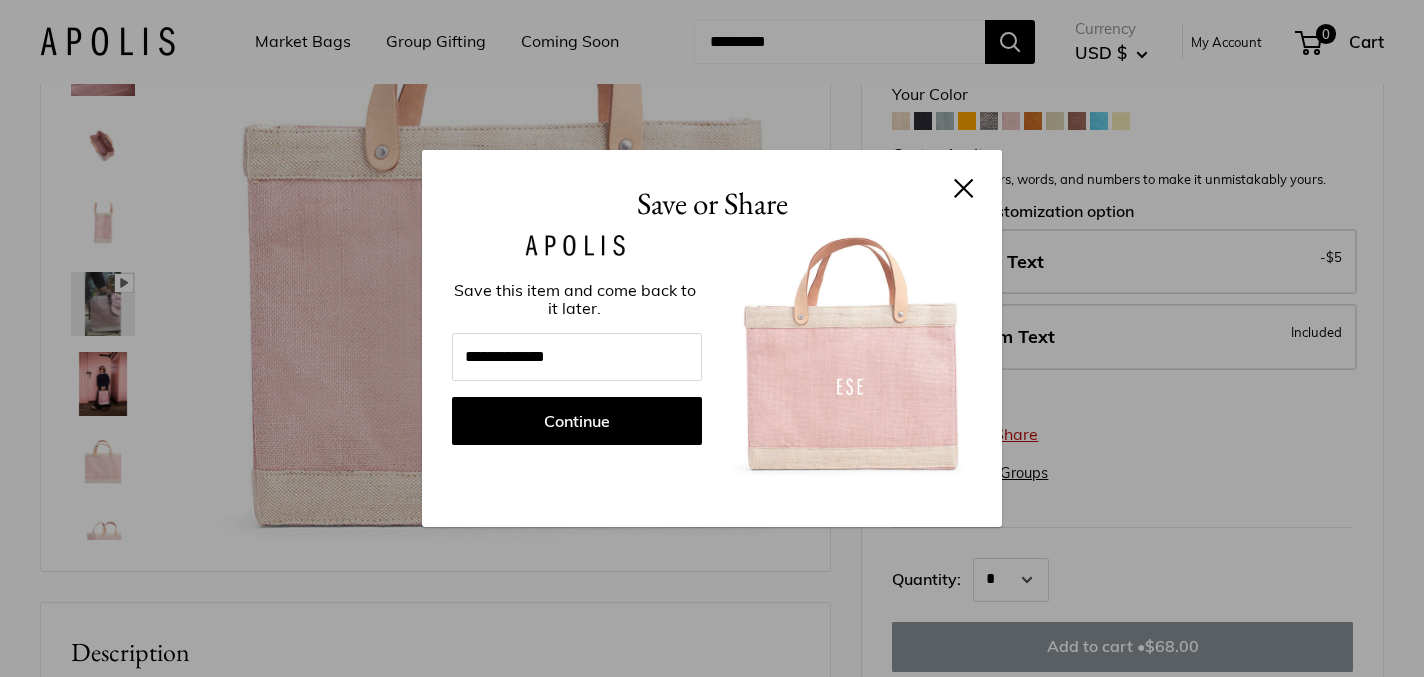 click at bounding box center [964, 188] 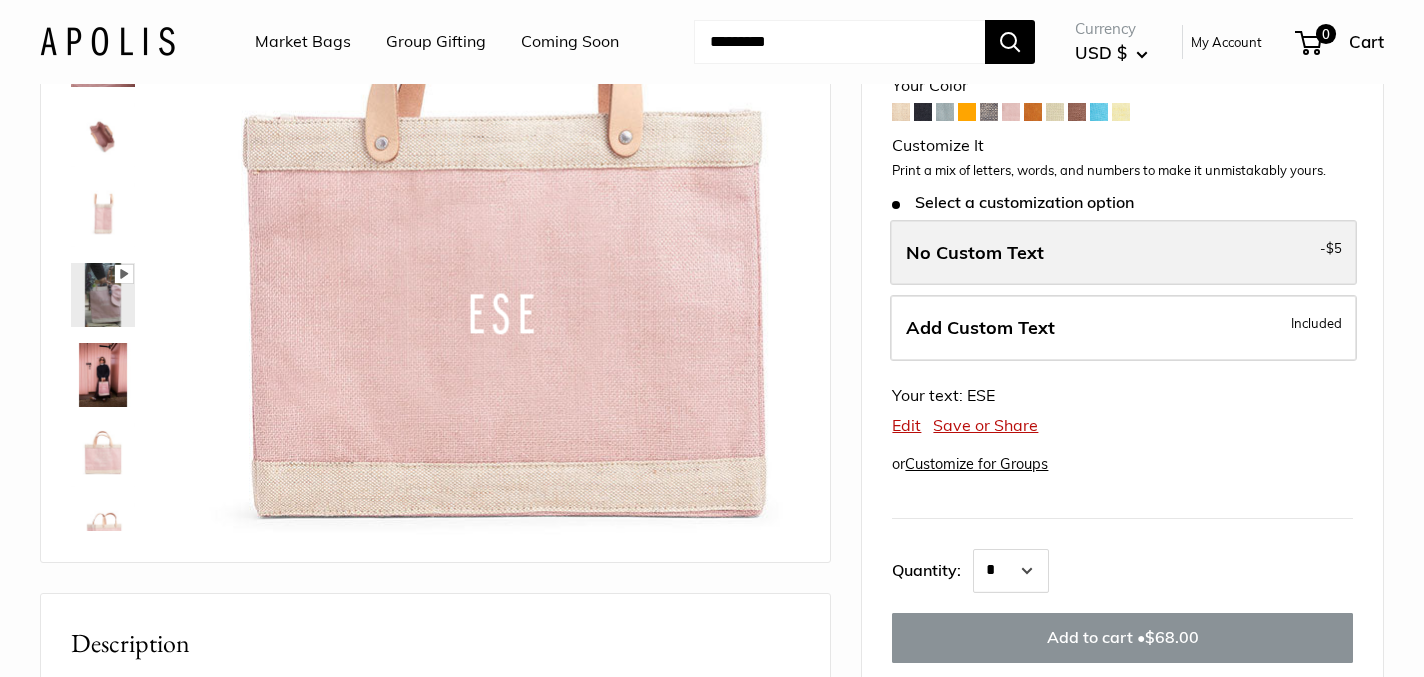 scroll, scrollTop: 234, scrollLeft: 0, axis: vertical 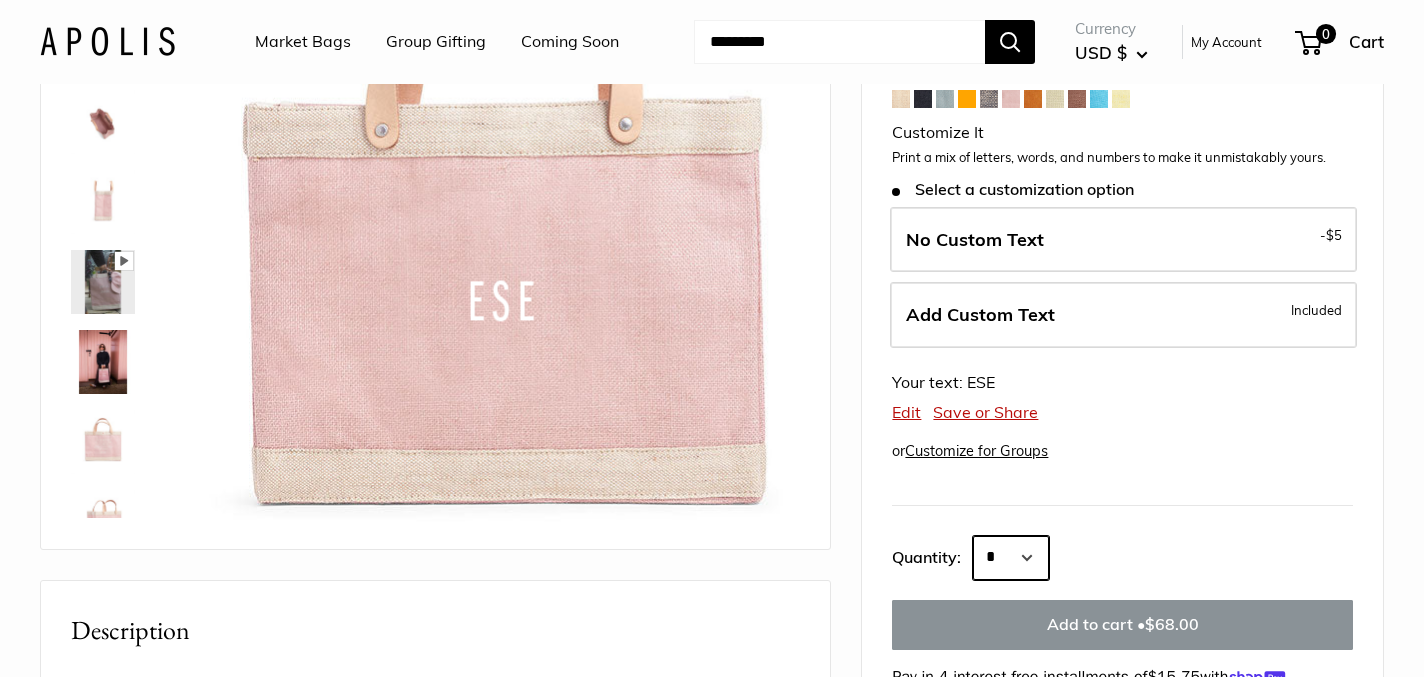 click on "* * * * * * * * * *** *** *** *** *** *** *** *** *** *** *** *** *** *** *** *** *** *** *** *** *** *** *** *** *** *** *** *** *** *** *** *** *** *** *** *** *** *** *** *** *** *** *** *** *** *** *** *** *** *** *** *** *** *** *** *** *** *** *** *** *** *** *** *** *** *** *** *** *** *** *** *** *** *** *** *** *** *** *** *** *** *** *** *** *** *** *** *** *** *** ****" at bounding box center (1011, 558) 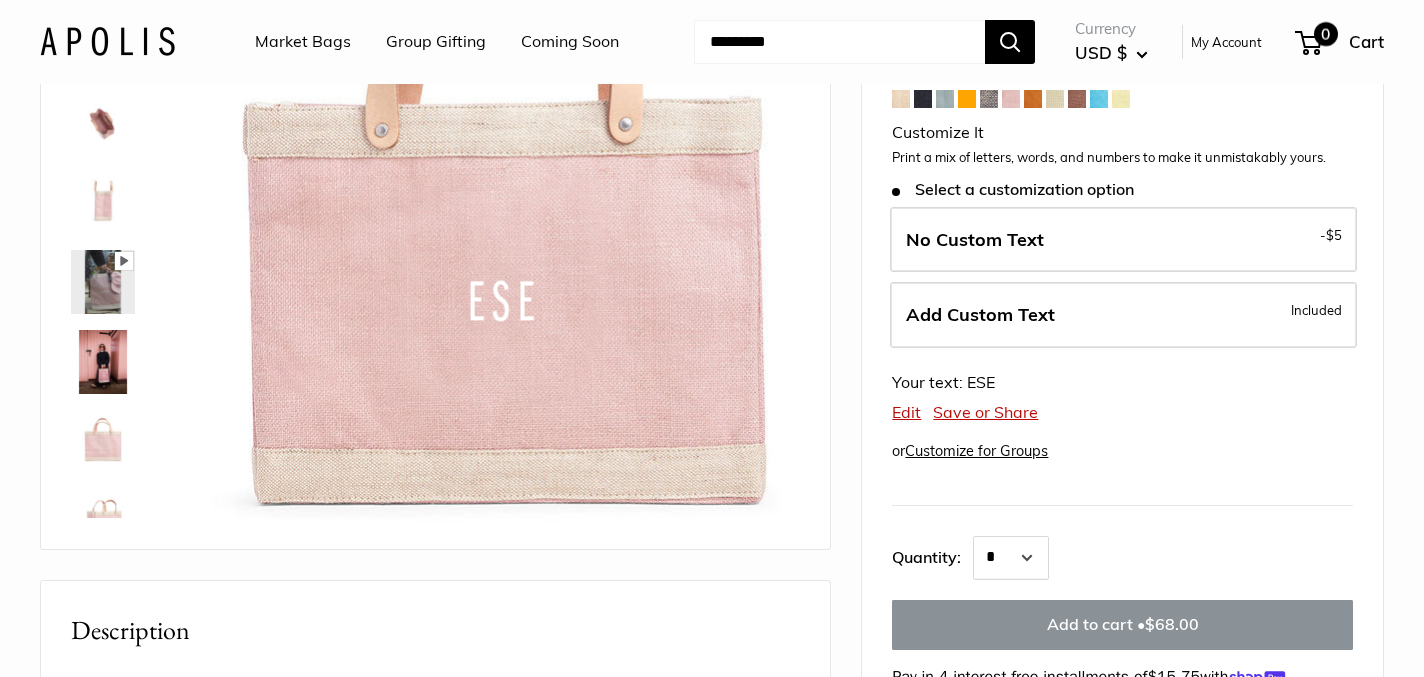 click on "0" at bounding box center [1326, 34] 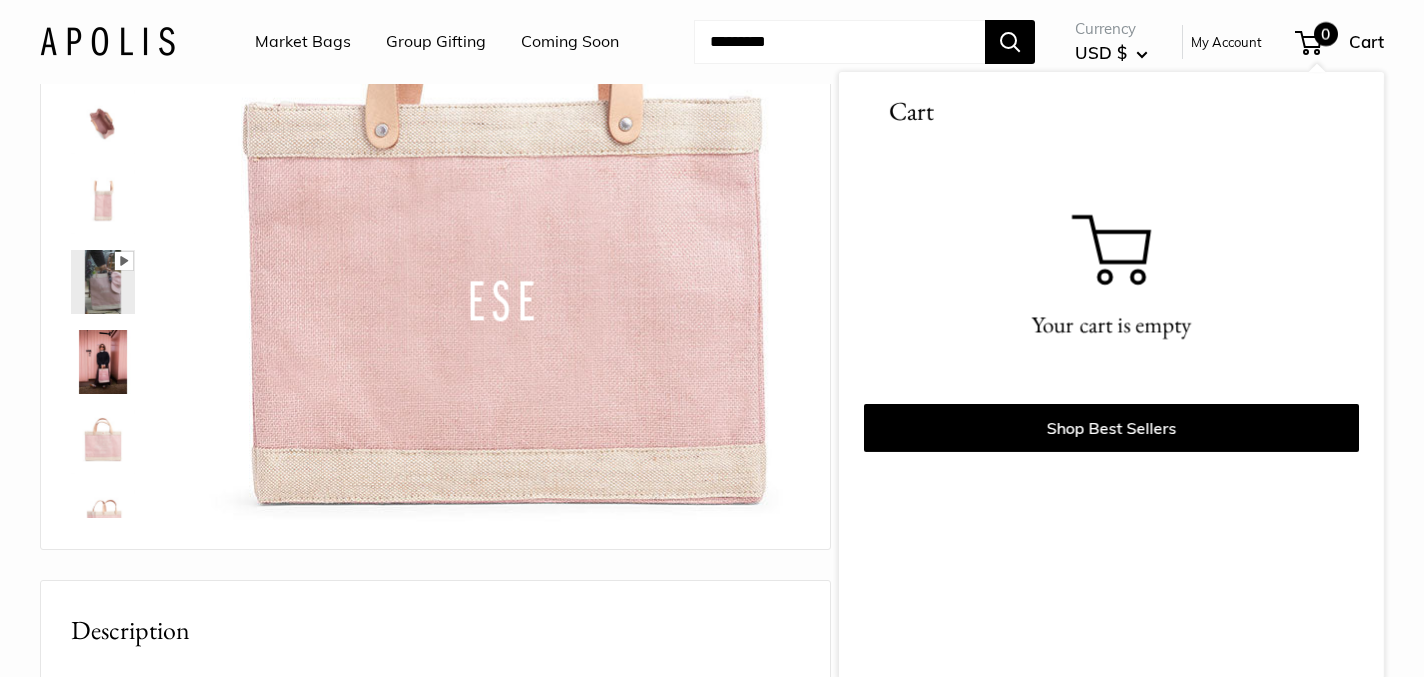 click on "Currency
USD $
AED د.إ
AFN ؋
ALL L
AMD դր.
ANG ƒ
AUD $
0" at bounding box center [1209, 42] 